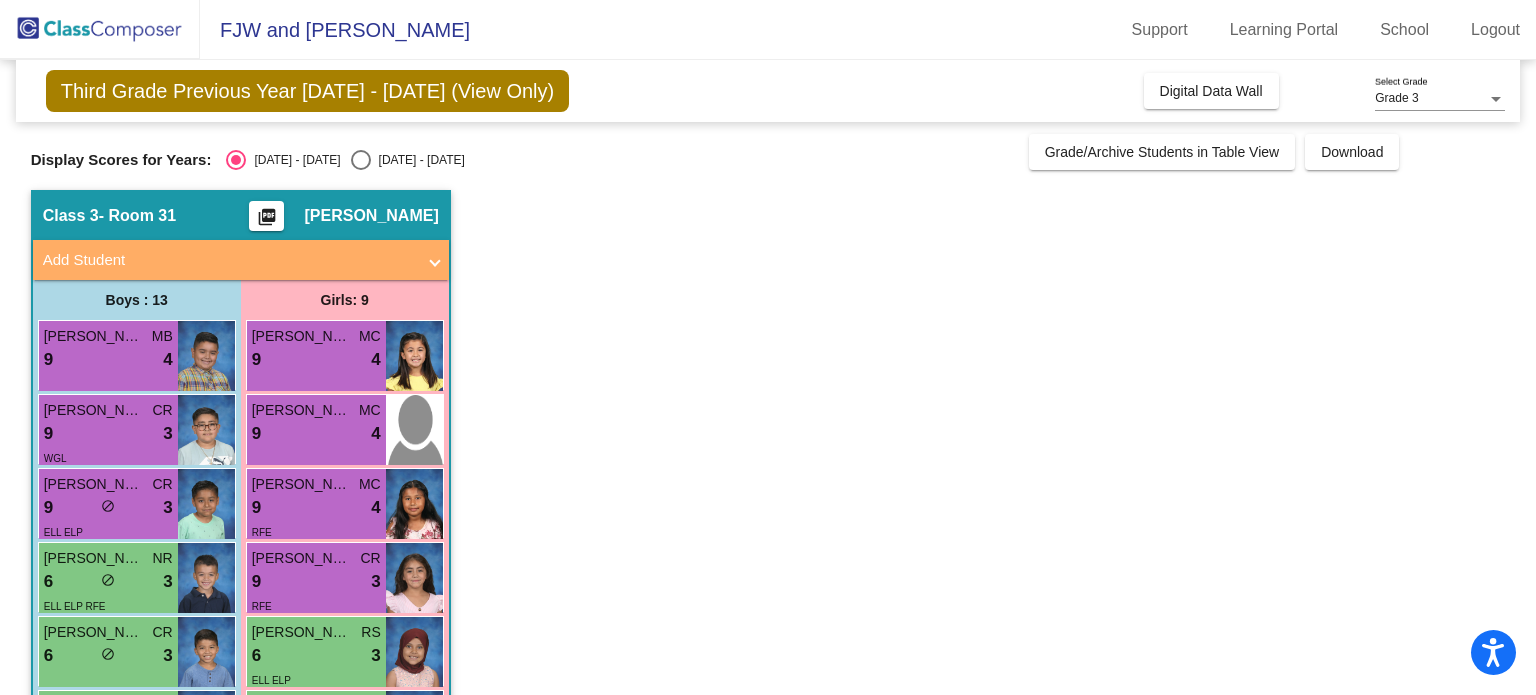 scroll, scrollTop: 0, scrollLeft: 0, axis: both 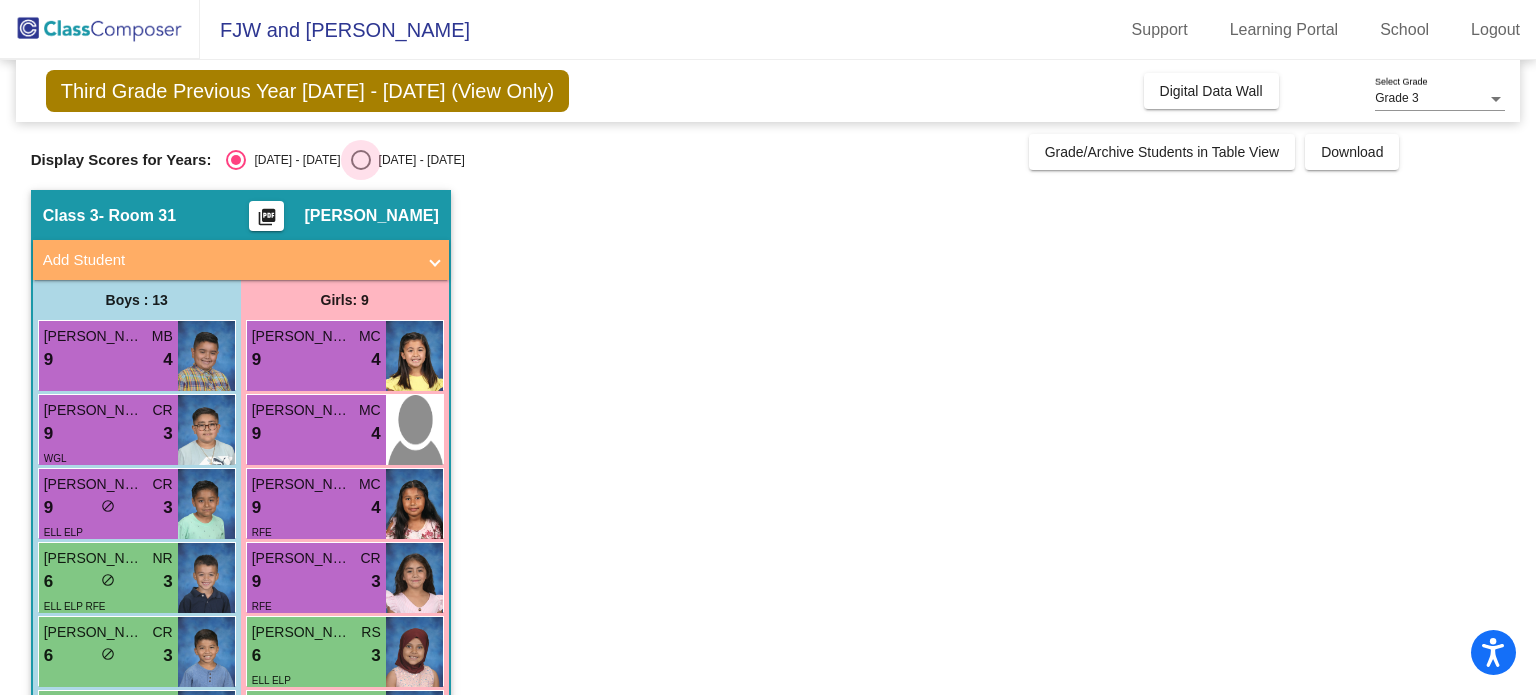 click at bounding box center [361, 160] 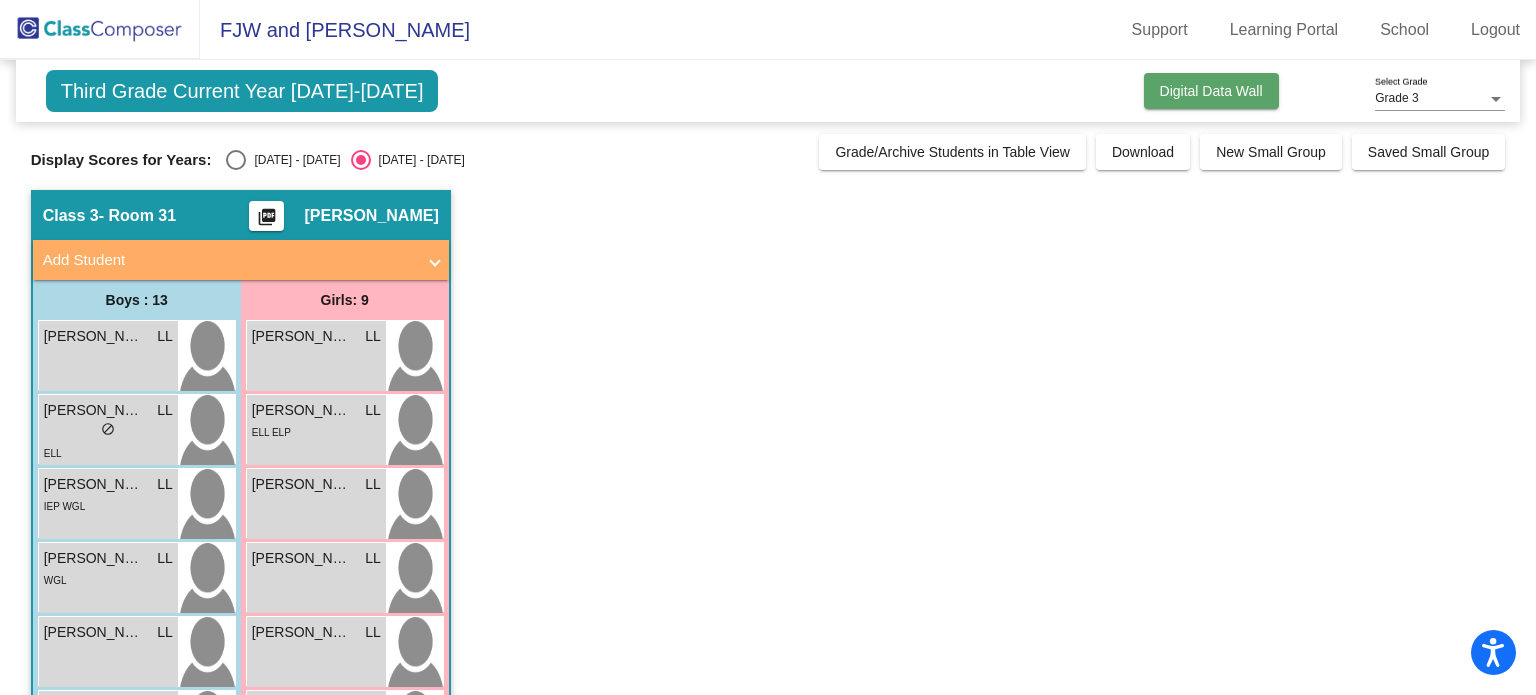 click on "Digital Data Wall" 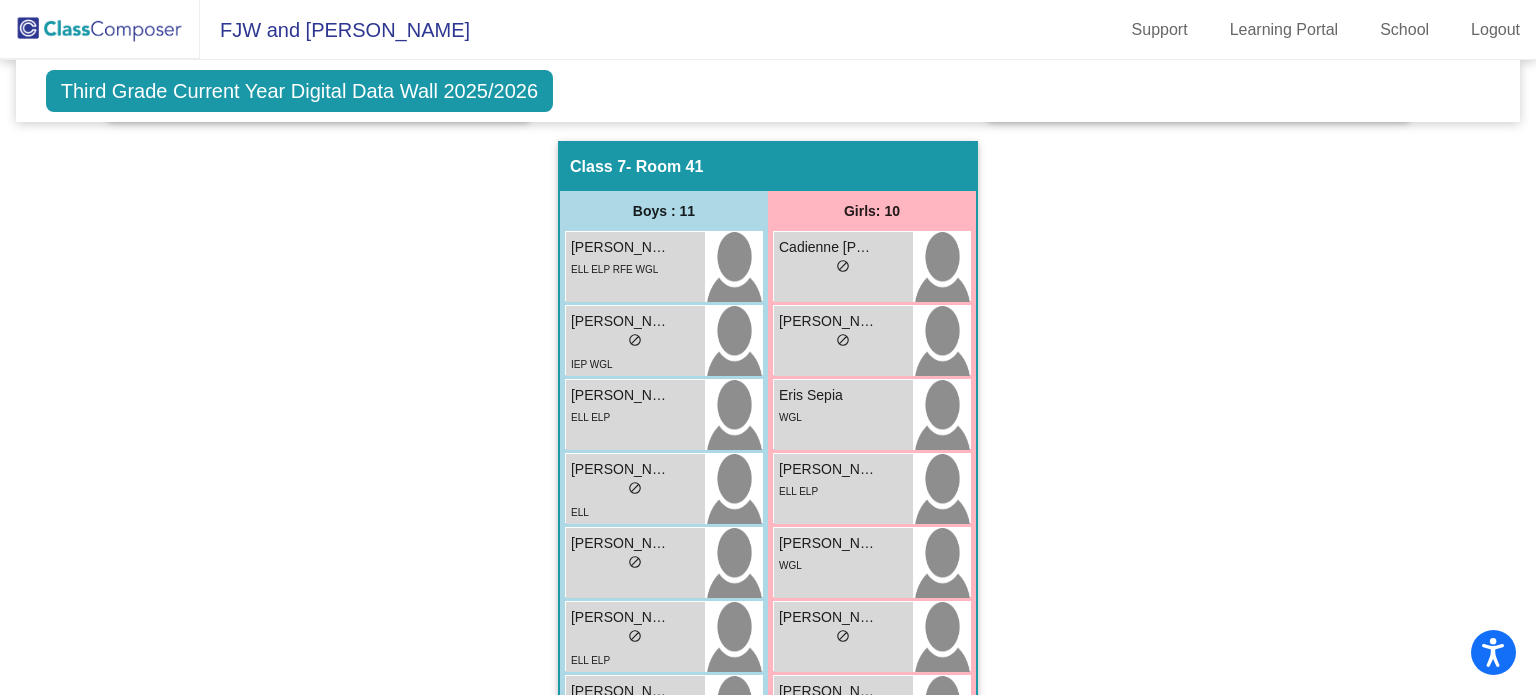 scroll, scrollTop: 2618, scrollLeft: 0, axis: vertical 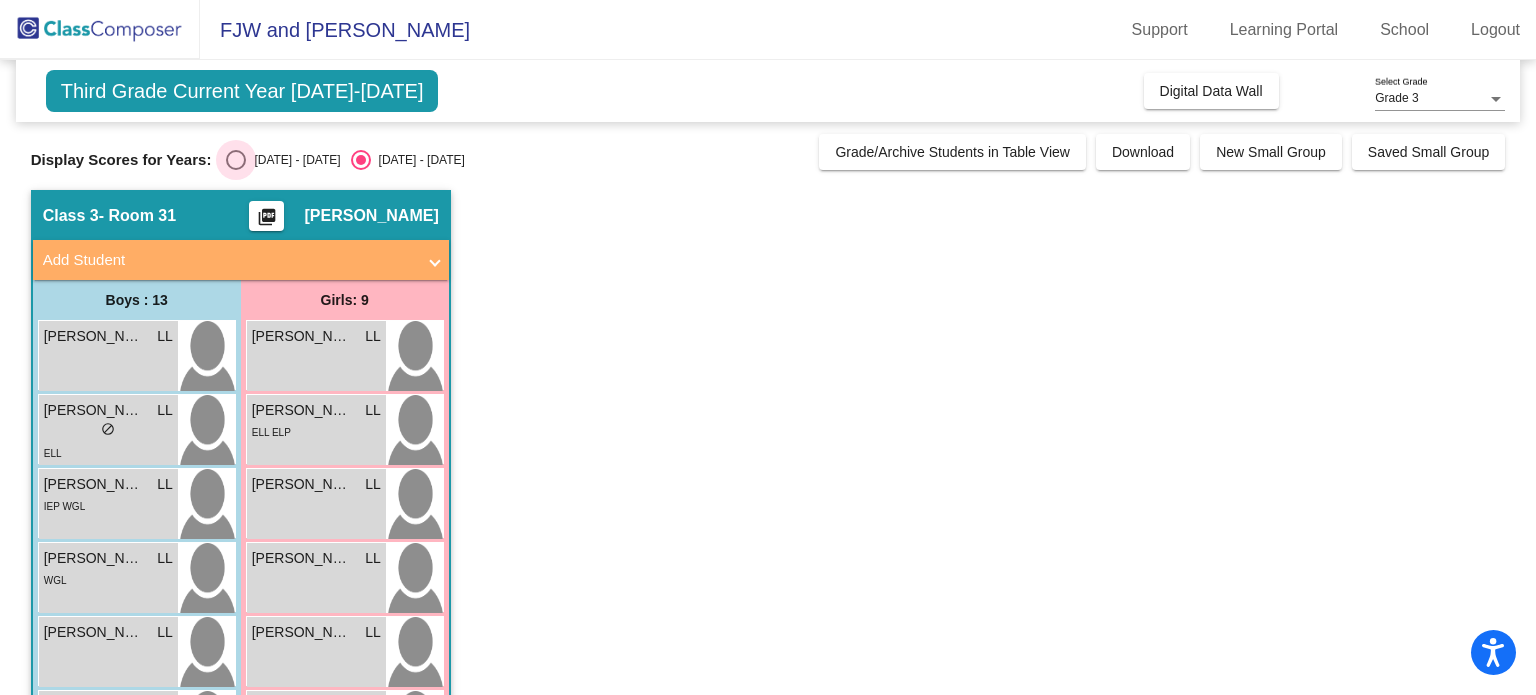 click on "[DATE] - [DATE]" at bounding box center (293, 160) 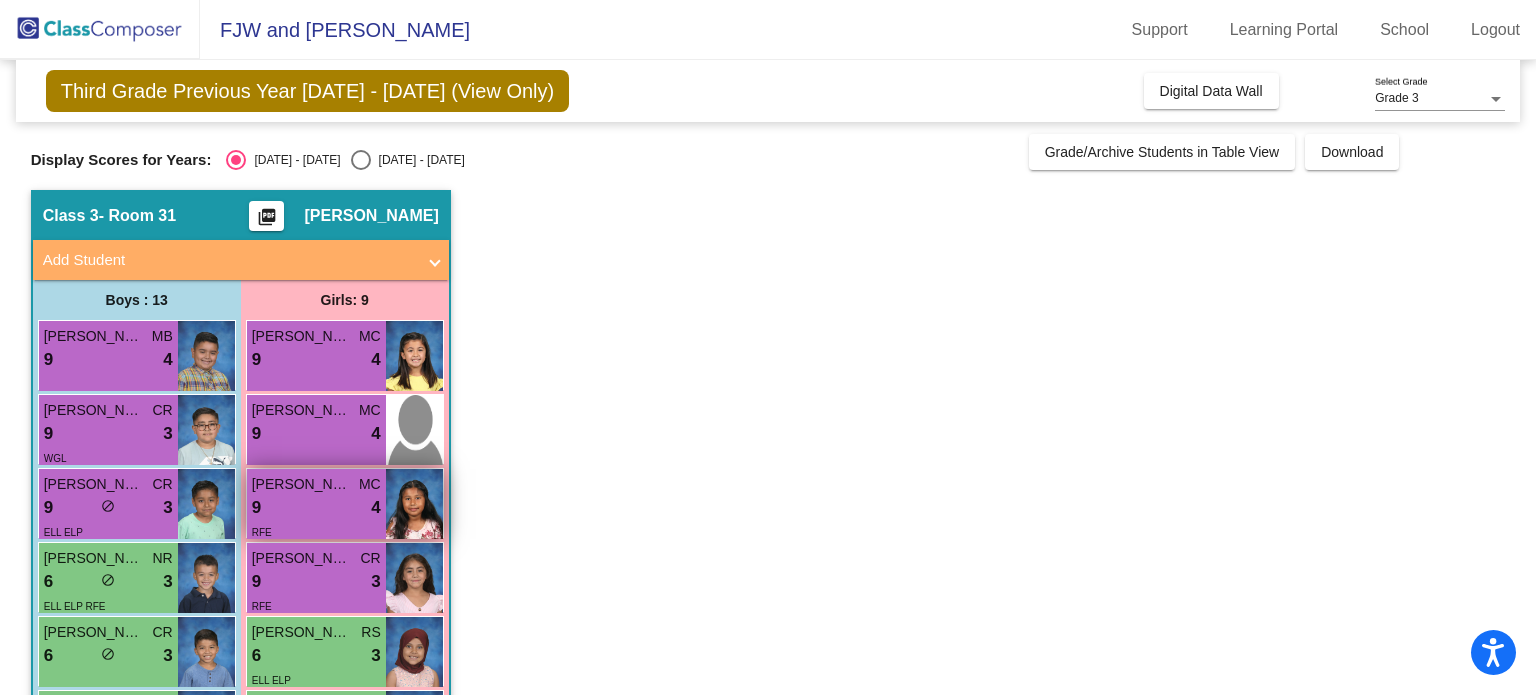 click at bounding box center (414, 504) 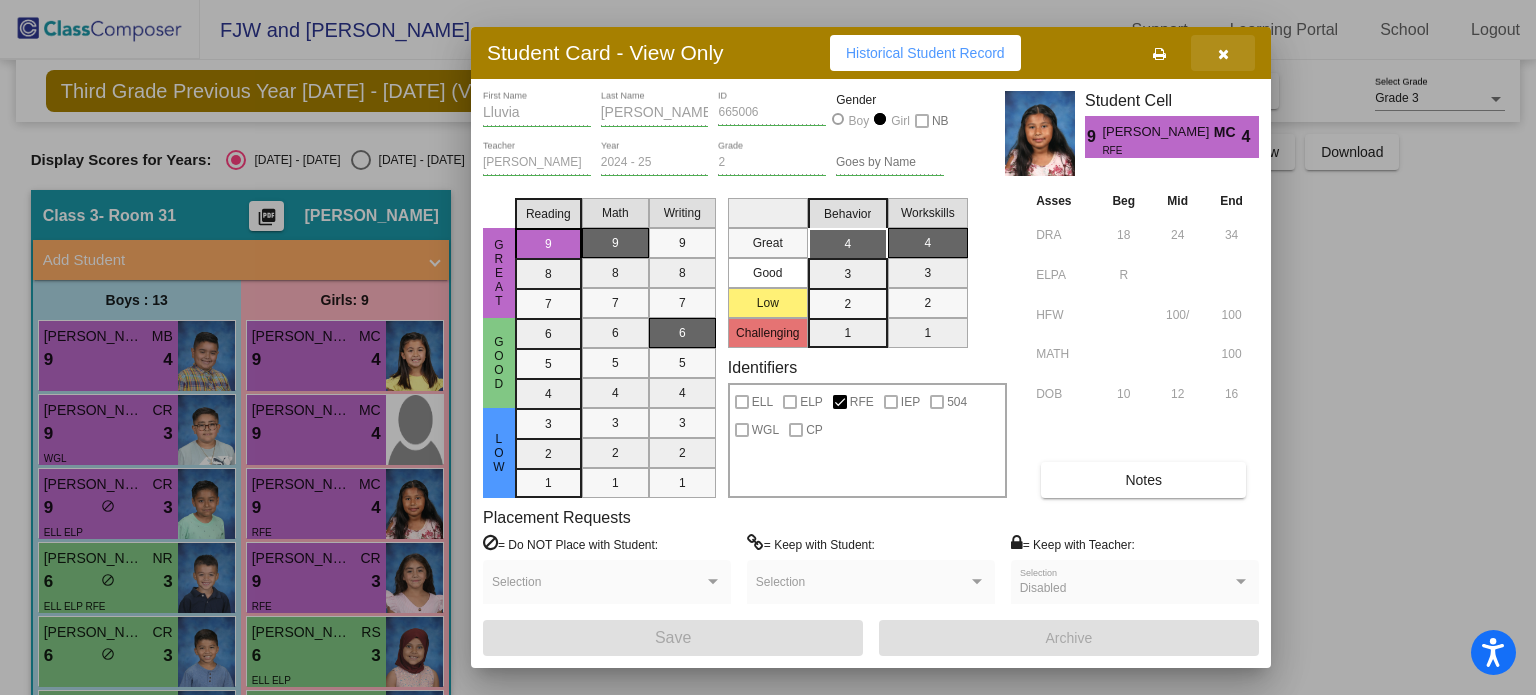 click at bounding box center [1223, 54] 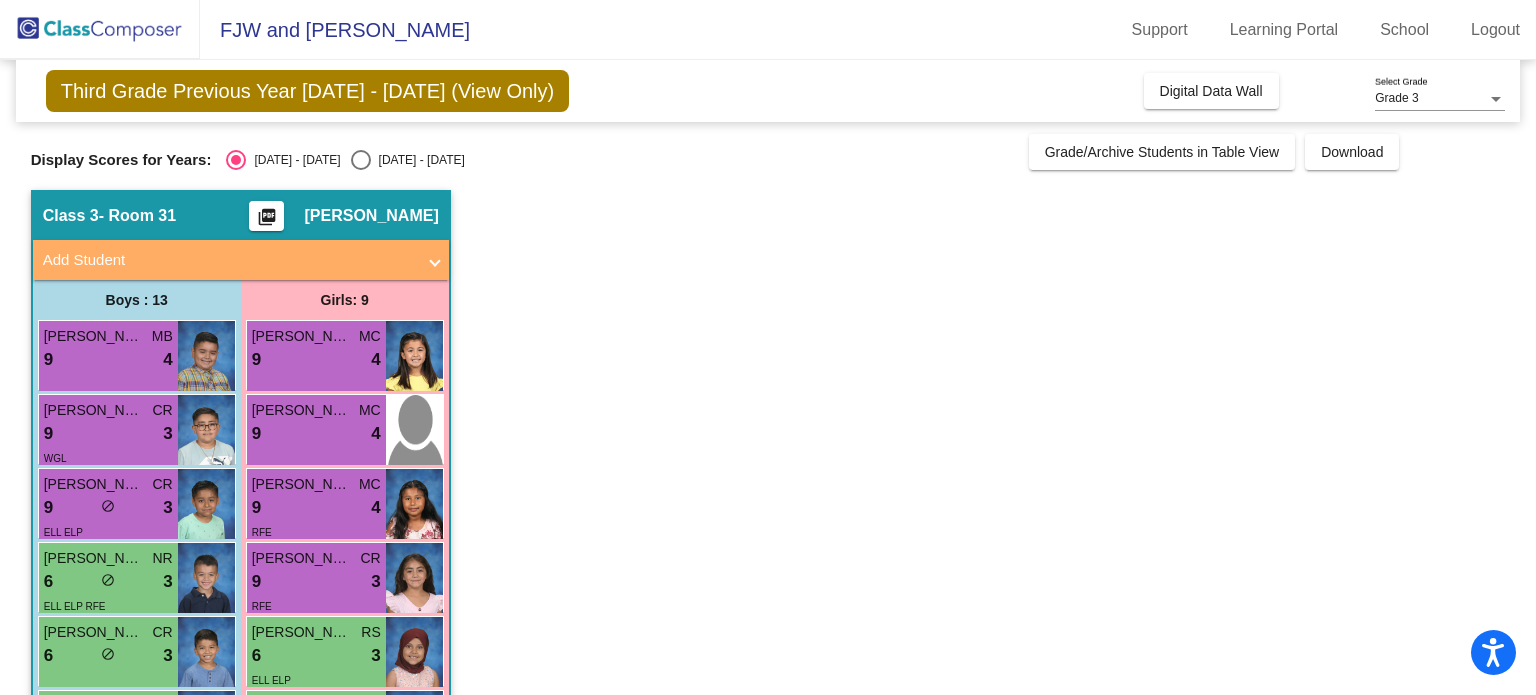 click on "Display Scores for Years:   [DATE] - [DATE]   [DATE] - [DATE]  Grade/Archive Students in Table View   Download   New Small Group   Saved Small Group" 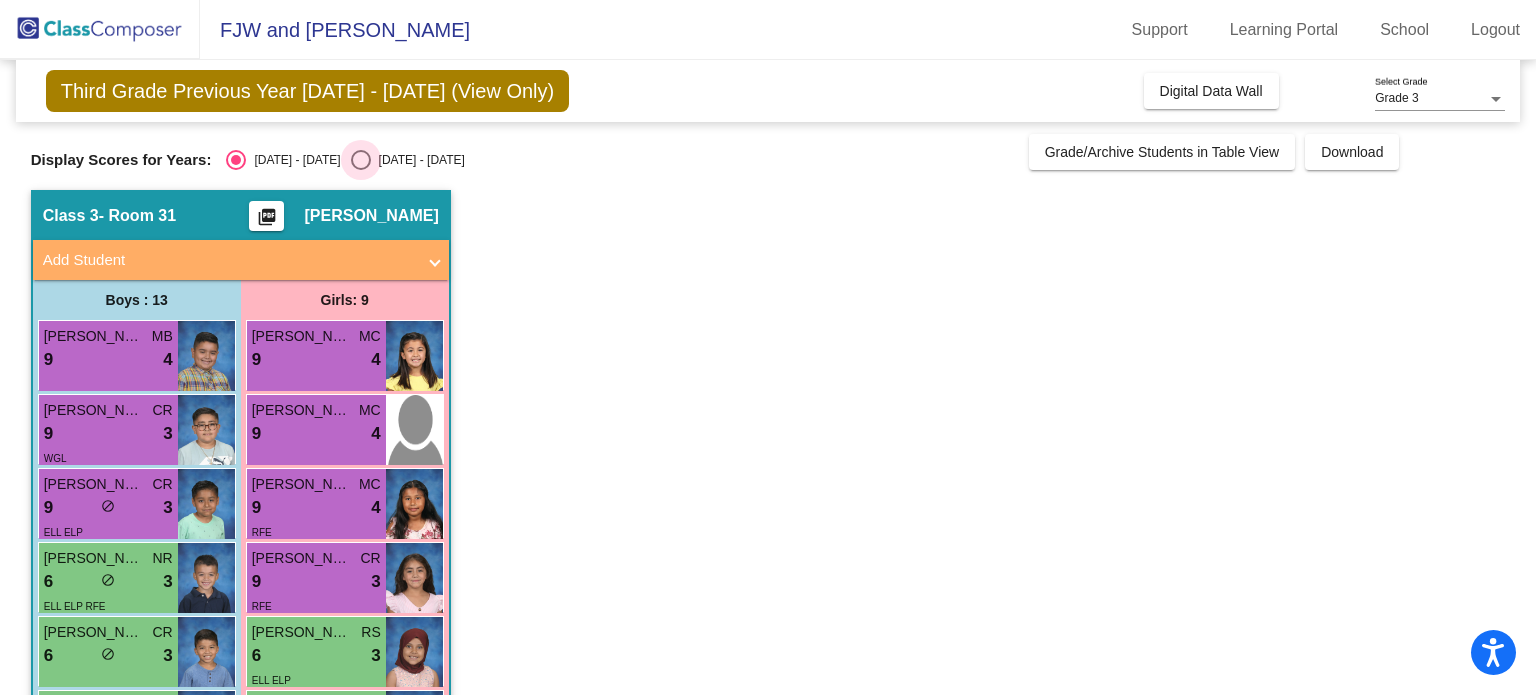 click on "[DATE] - [DATE]" at bounding box center [418, 160] 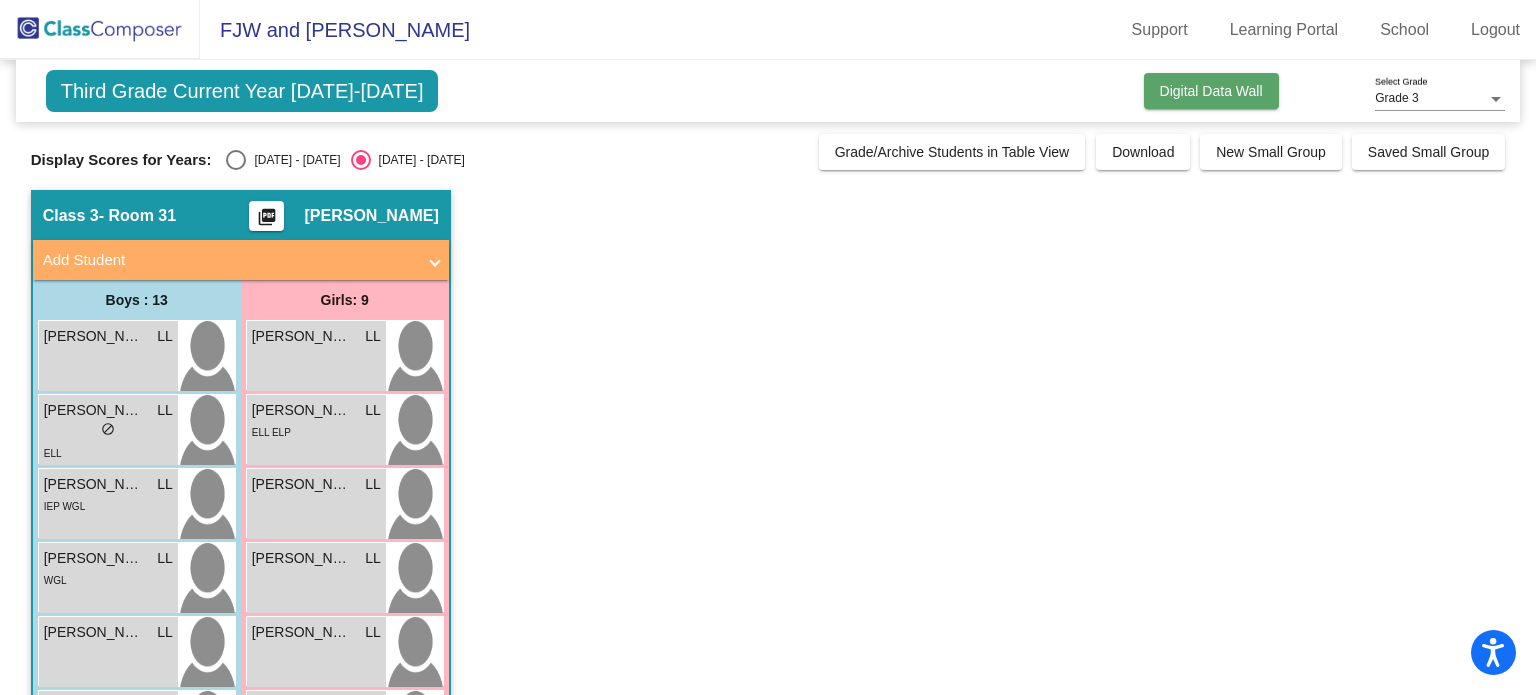 click on "Digital Data Wall" 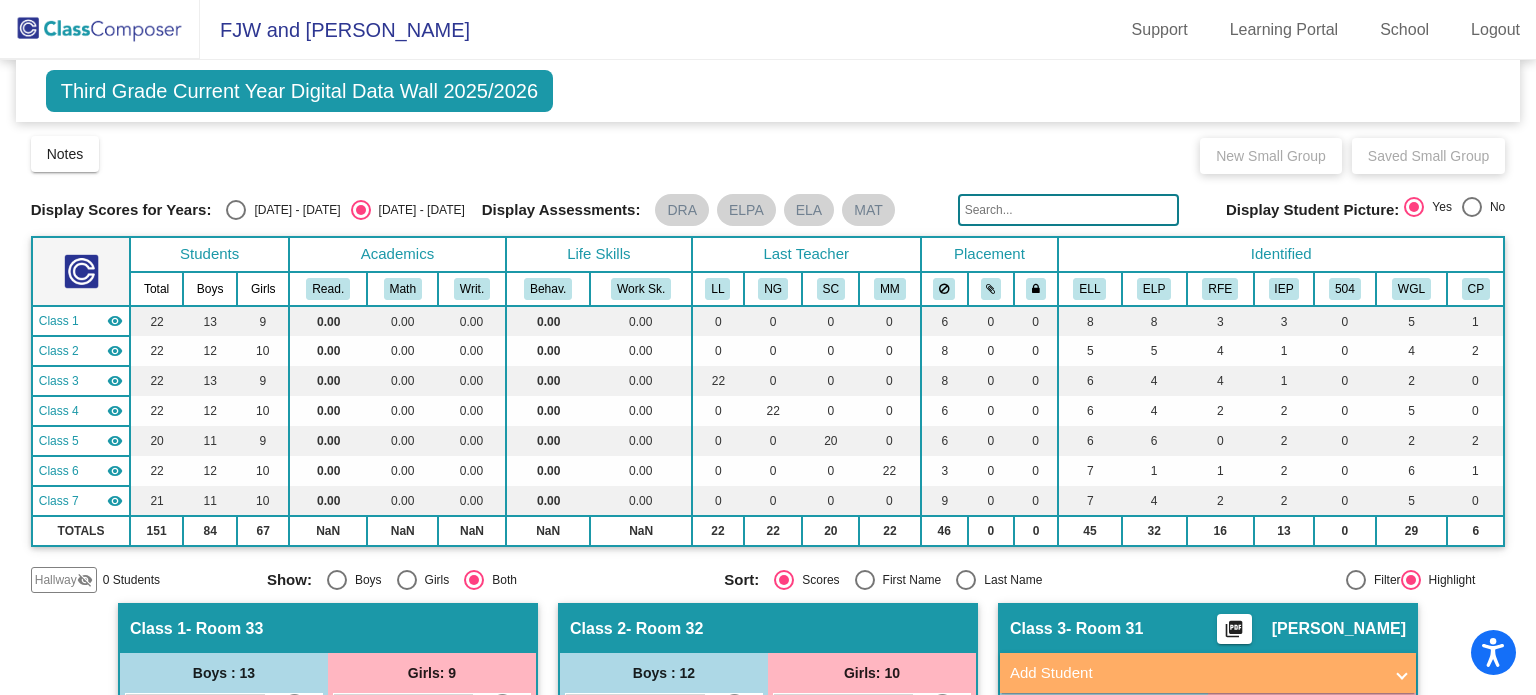 scroll, scrollTop: 776, scrollLeft: 0, axis: vertical 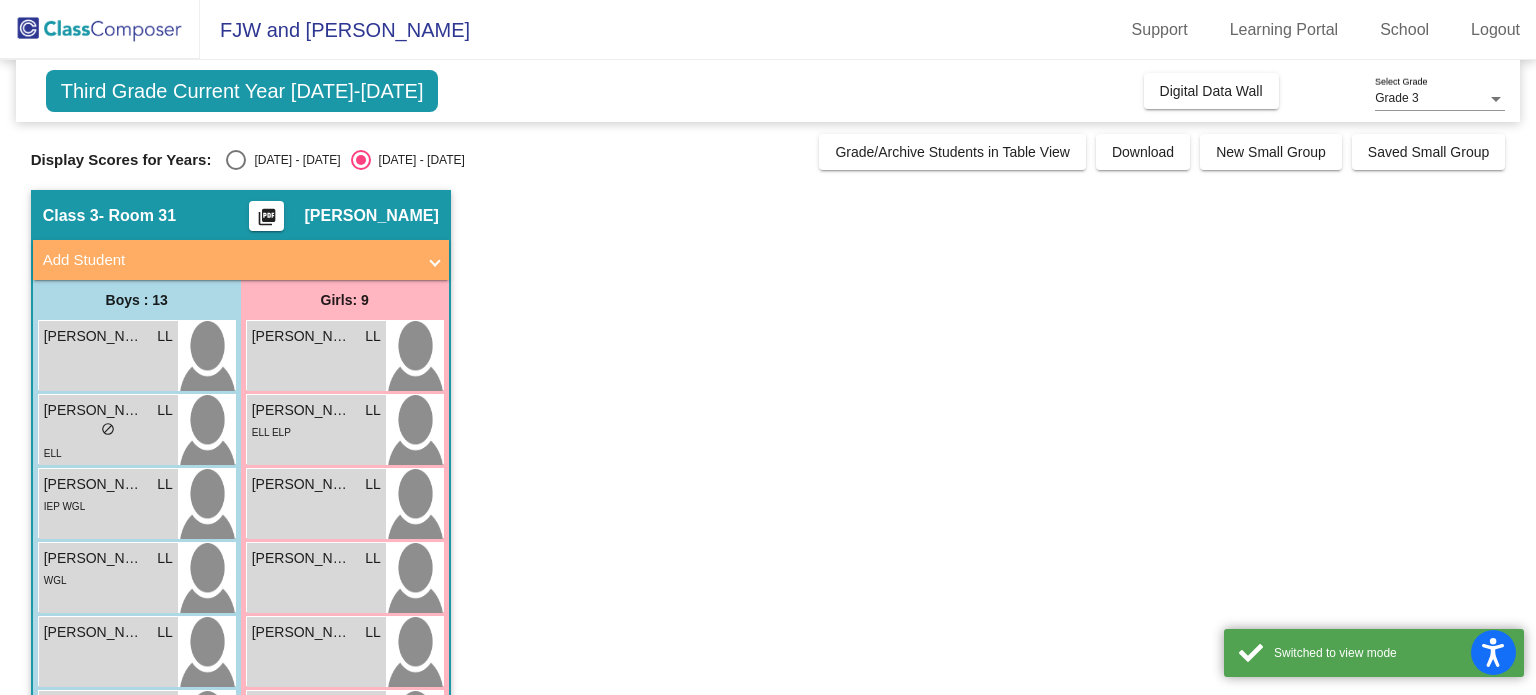 click on "[DATE] - [DATE]" at bounding box center [293, 160] 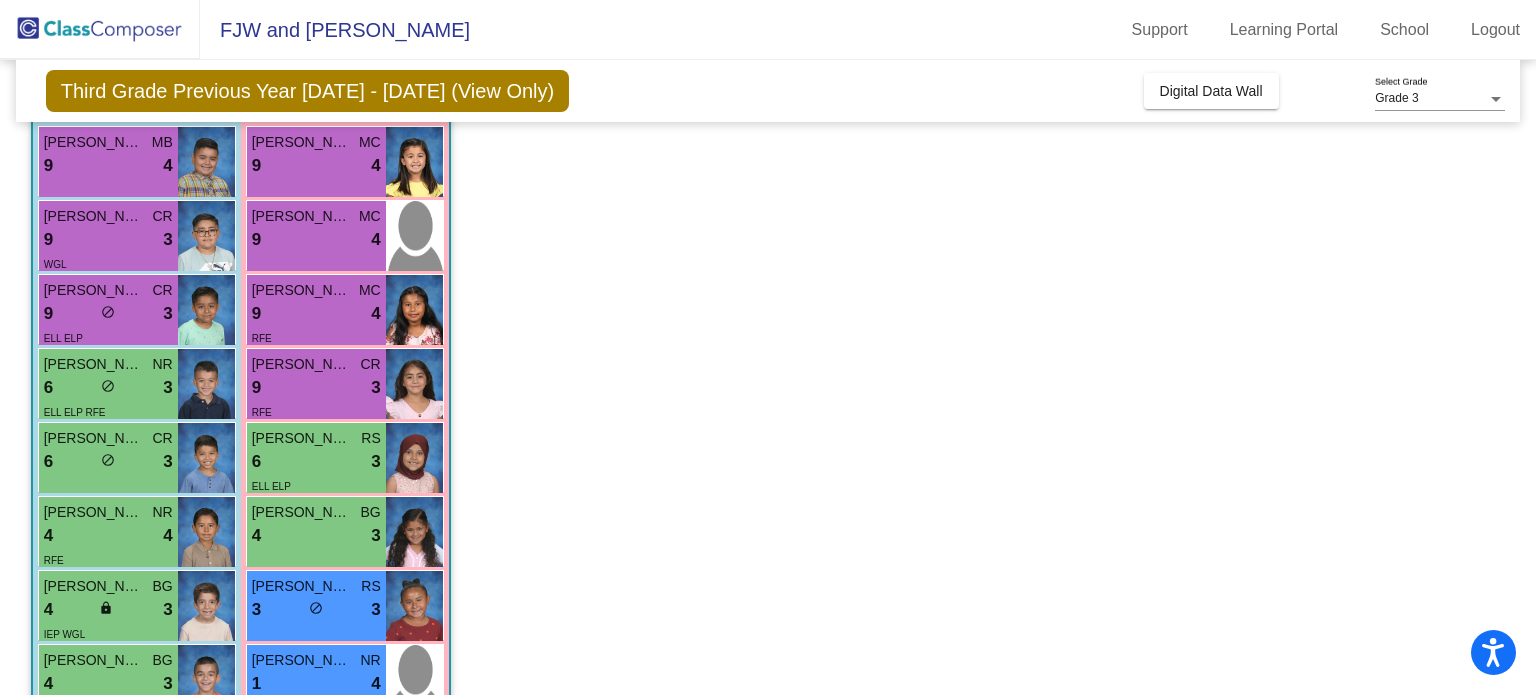 scroll, scrollTop: 0, scrollLeft: 0, axis: both 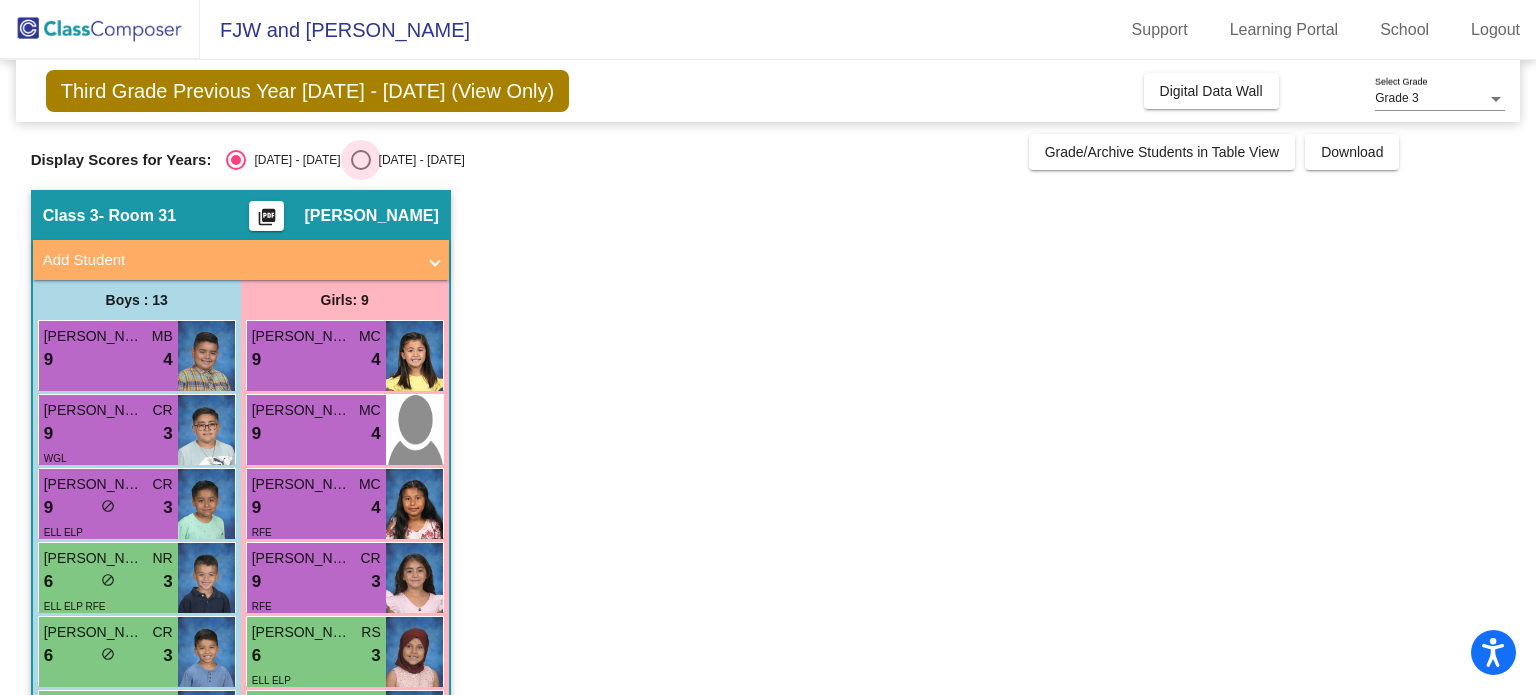 click at bounding box center [361, 160] 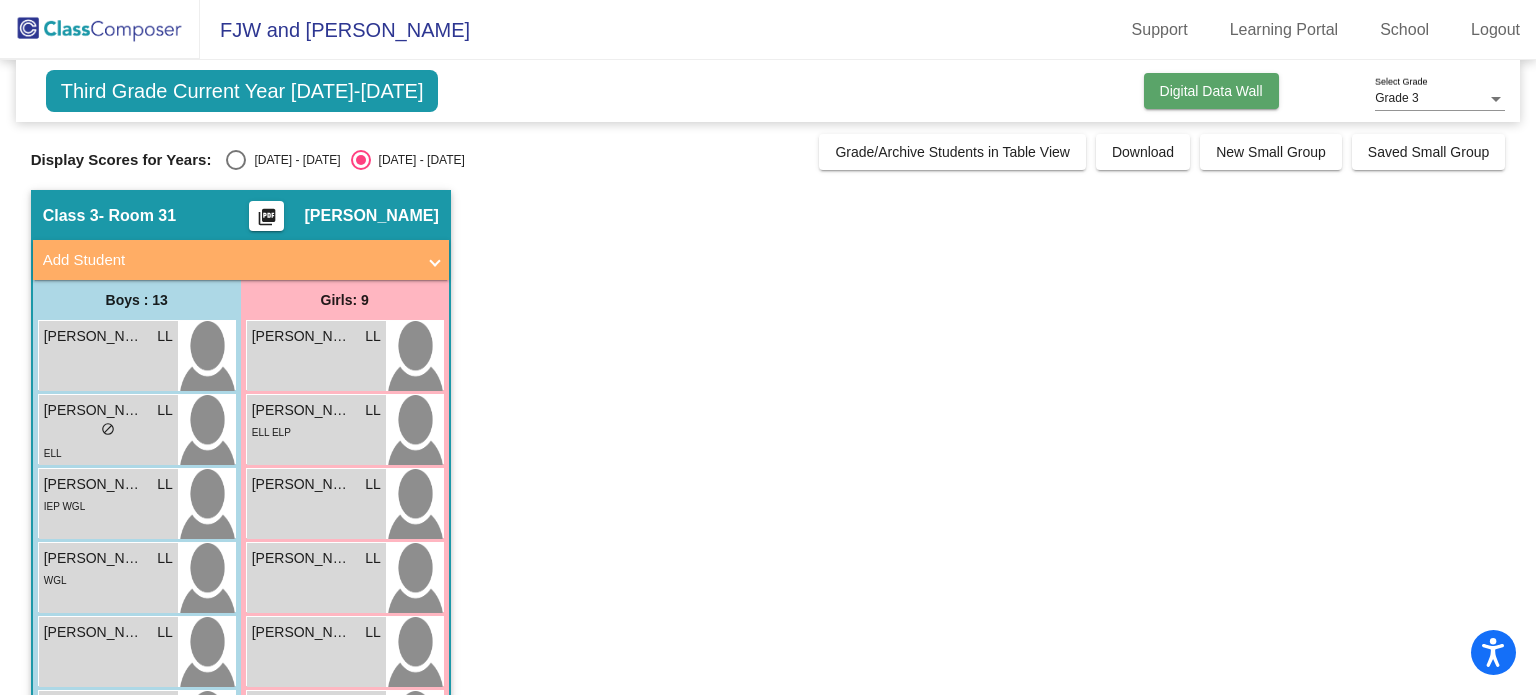 click on "Digital Data Wall" 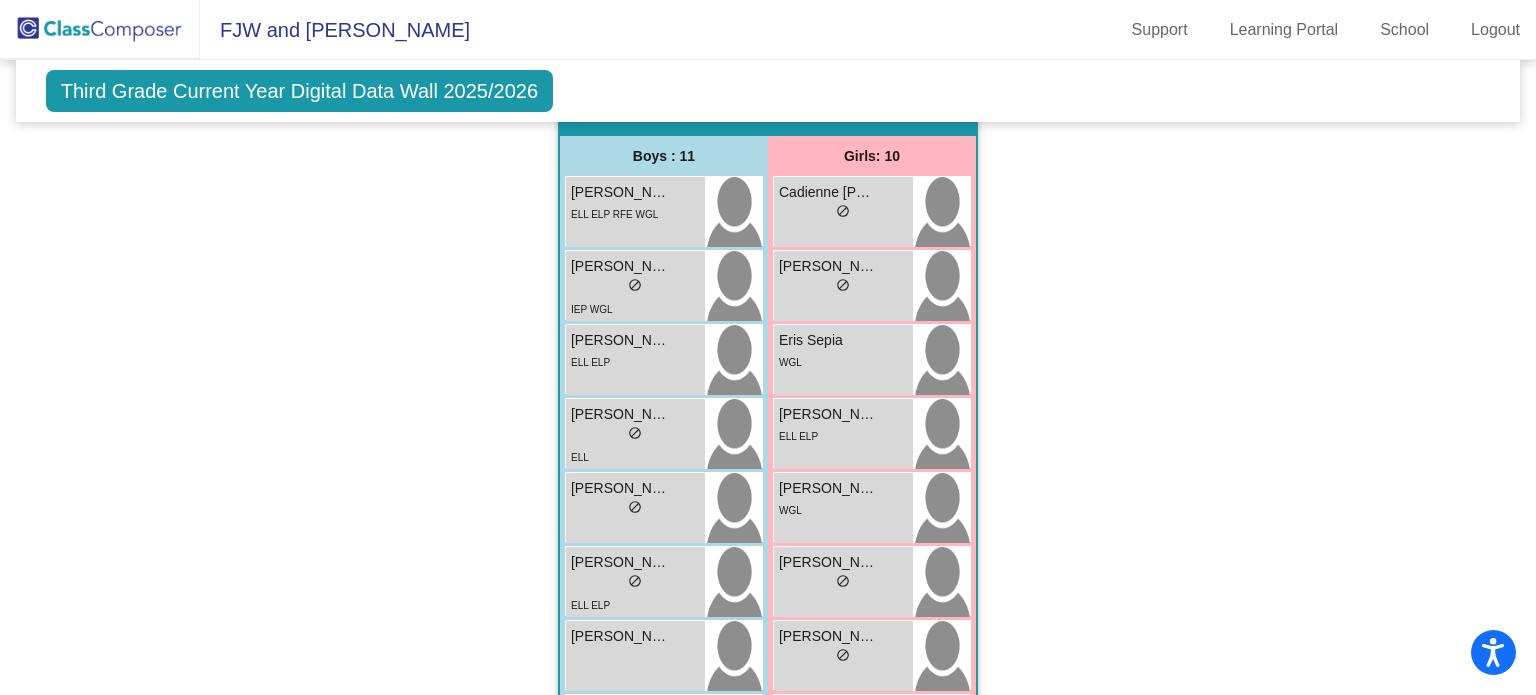 scroll, scrollTop: 2655, scrollLeft: 0, axis: vertical 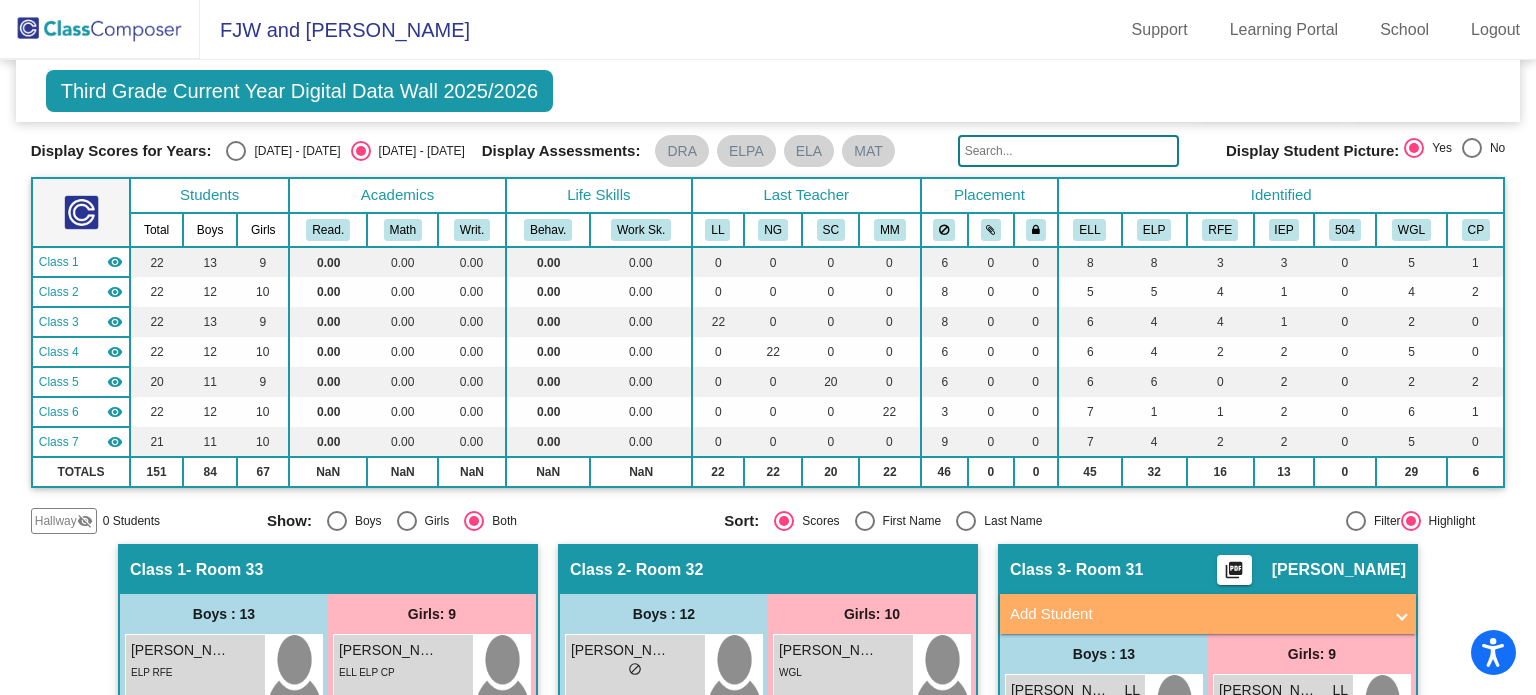 click on "Display Scores for Years:   [DATE] - [DATE]   [DATE] - [DATE]  Grade/Archive Students in Table View   Download   New Small Group   Saved Small Group   Notes   Download Class List   Import Students   New Small Group   Saved Small Group  Display Scores for Years:   [DATE] - [DATE]   [DATE] - [DATE] Display Assessments: DRA ELPA ELA MAT Display Student Picture:    Yes     No  Students Academics Life Skills  Last Teacher  Placement  Identified  Total Boys Girls  Read.   Math   Writ.   Behav.   Work Sk.   LL   NG   SC   MM   ELL   ELP   RFE   IEP   504   WGL   CP  Hallway  visibility_off  0 0 0                 0   0   0   0   0   0   0   0   0   0   0   0   0   0  Class 1  visibility  22 13 9  0.00   0.00   0.00   0.00   0.00   0   0   0   0   6   0   0   8   8   3   3   0   5   1  Class 2  visibility  22 12 10  0.00   0.00   0.00   0.00   0.00   0   0   0   0   8   0   0   5   5   4   1   0   4   2  Class 3  visibility  22 13 9  0.00   0.00   0.00   0.00   0.00   22   0   0   0   8   0   0   6   4   4   1   0   2   0  22" 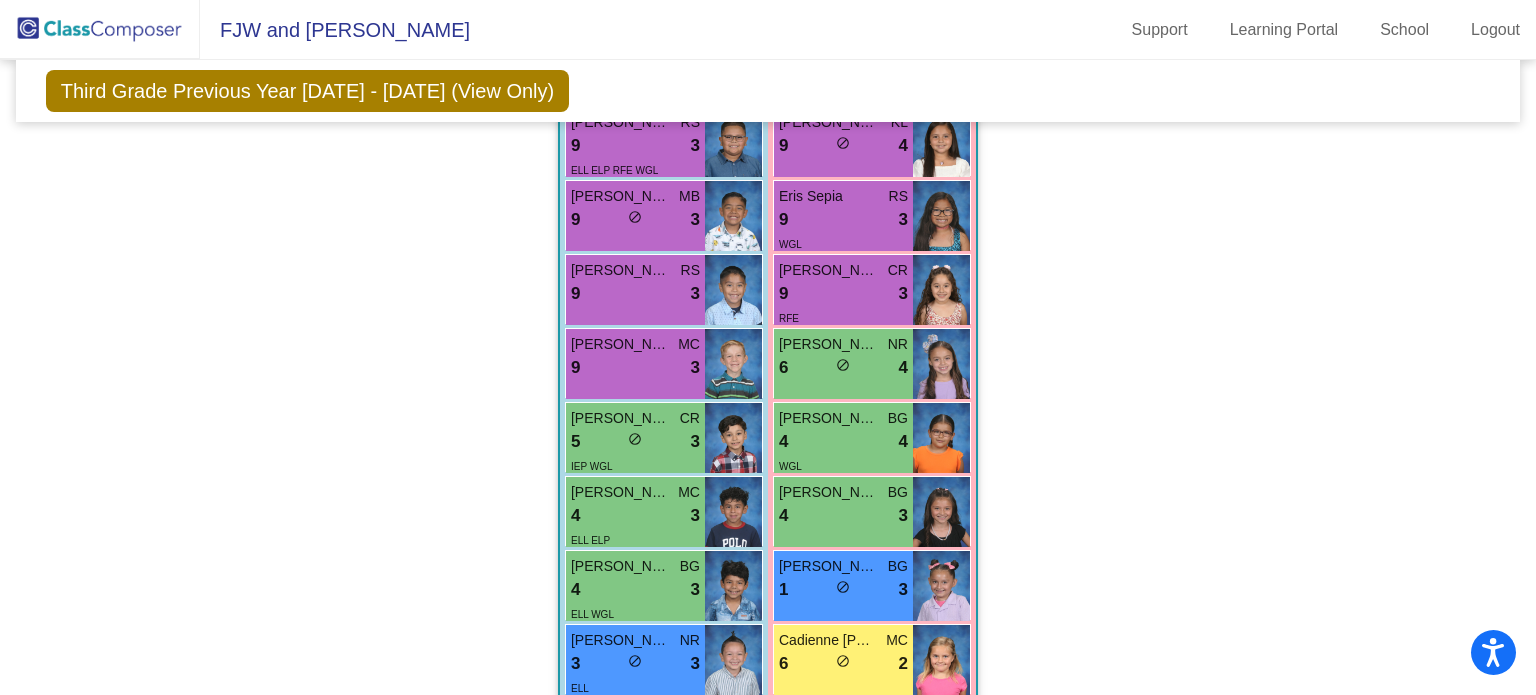 scroll, scrollTop: 3009, scrollLeft: 0, axis: vertical 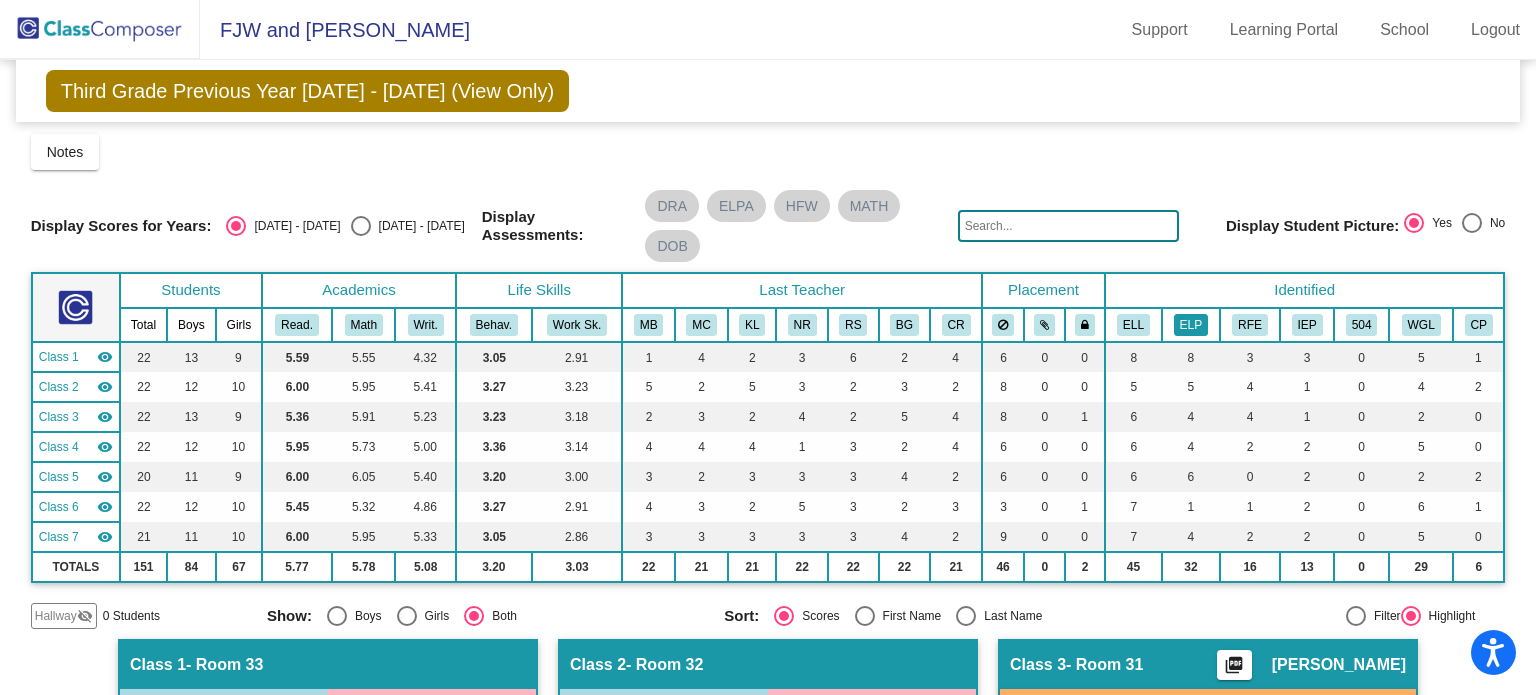 click on "ELP" 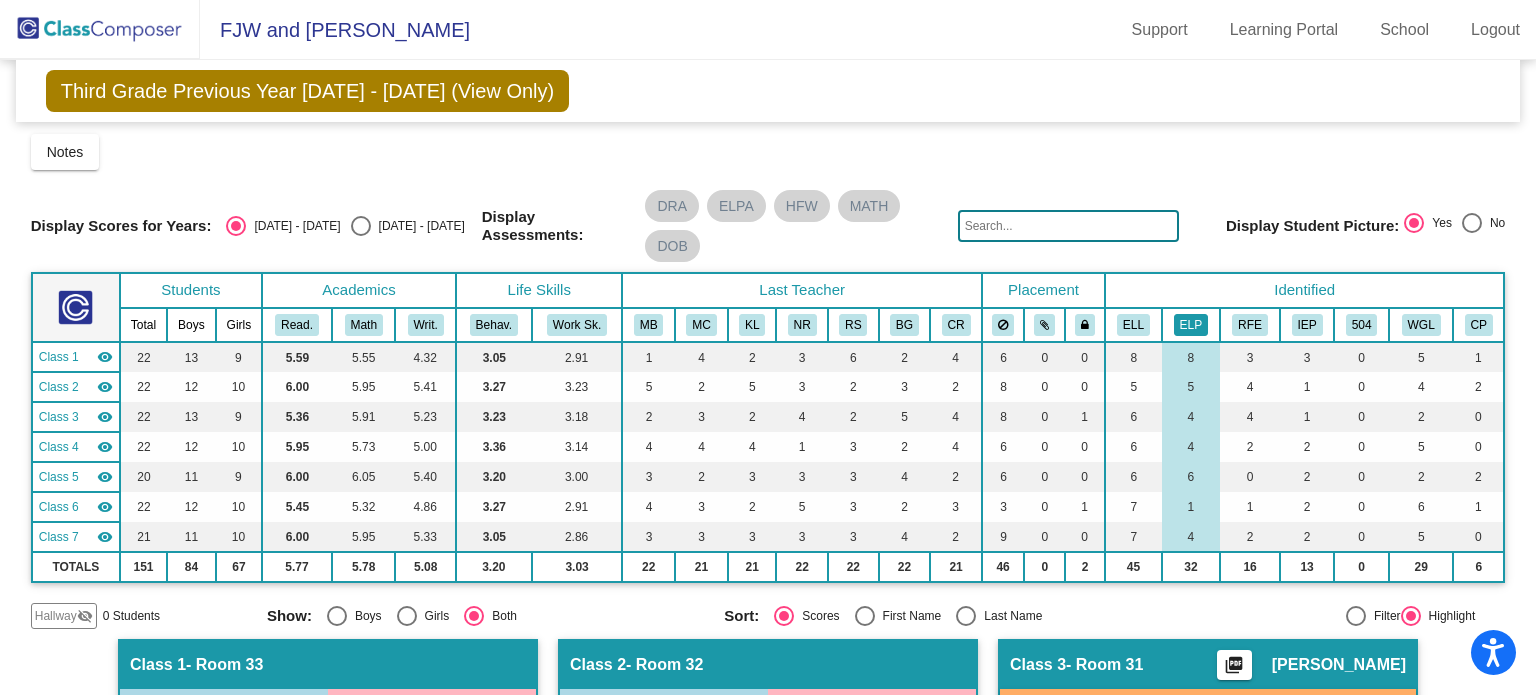 click on "ELP" 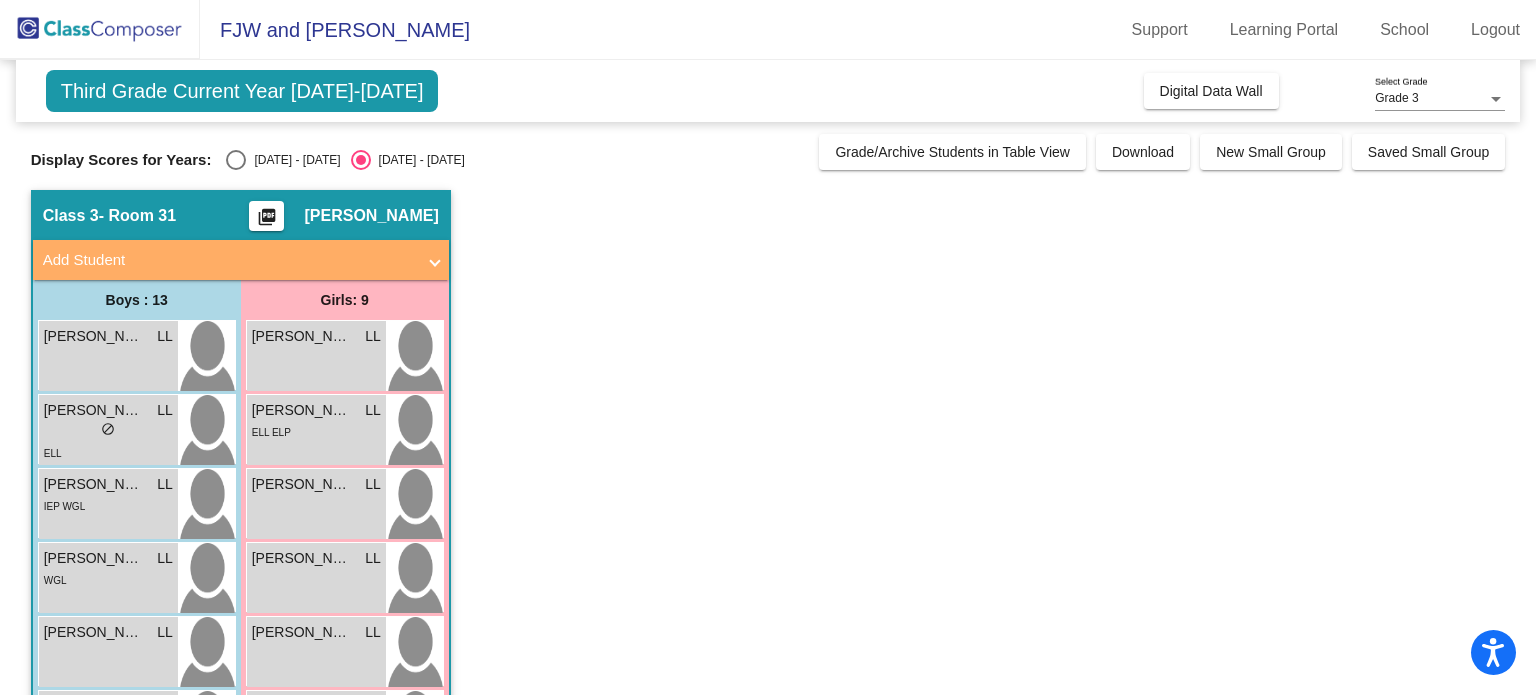 click on "[DATE] - [DATE]" at bounding box center (293, 160) 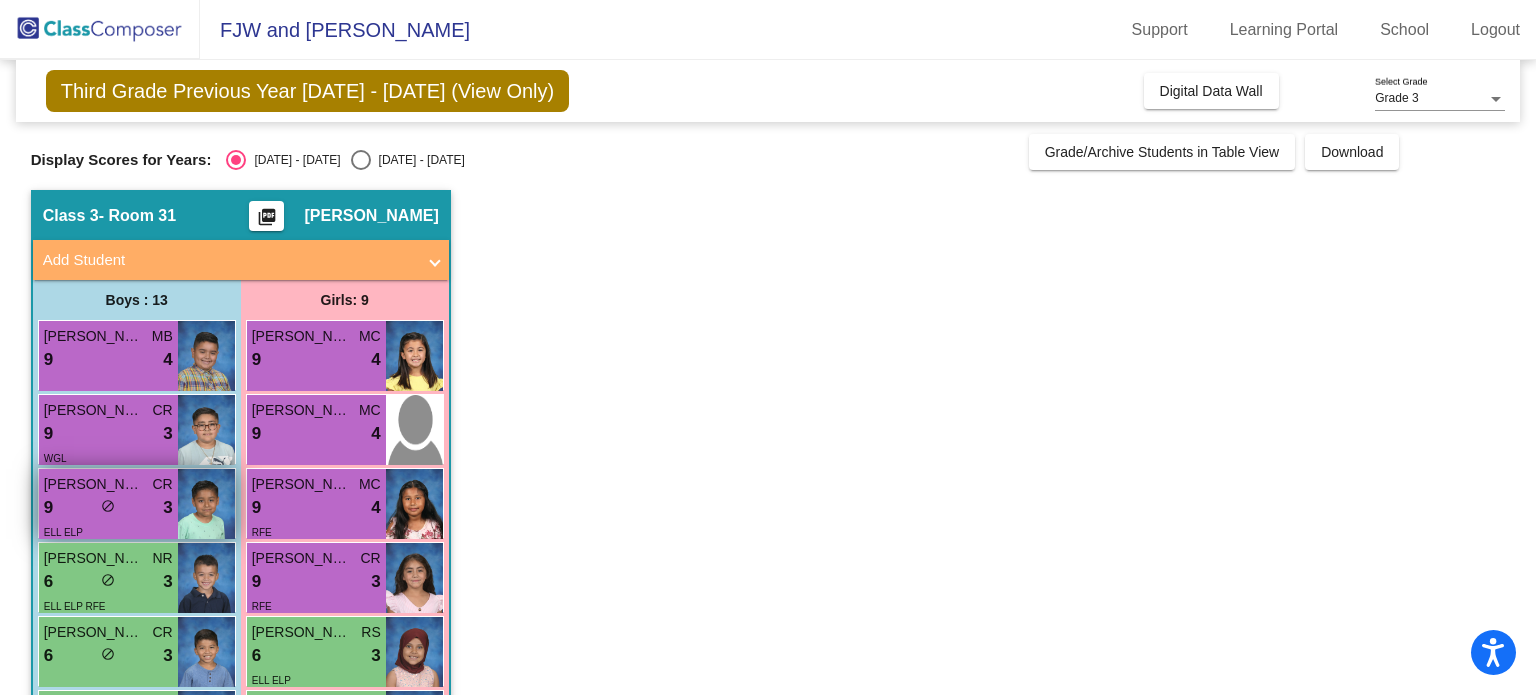 click at bounding box center [206, 504] 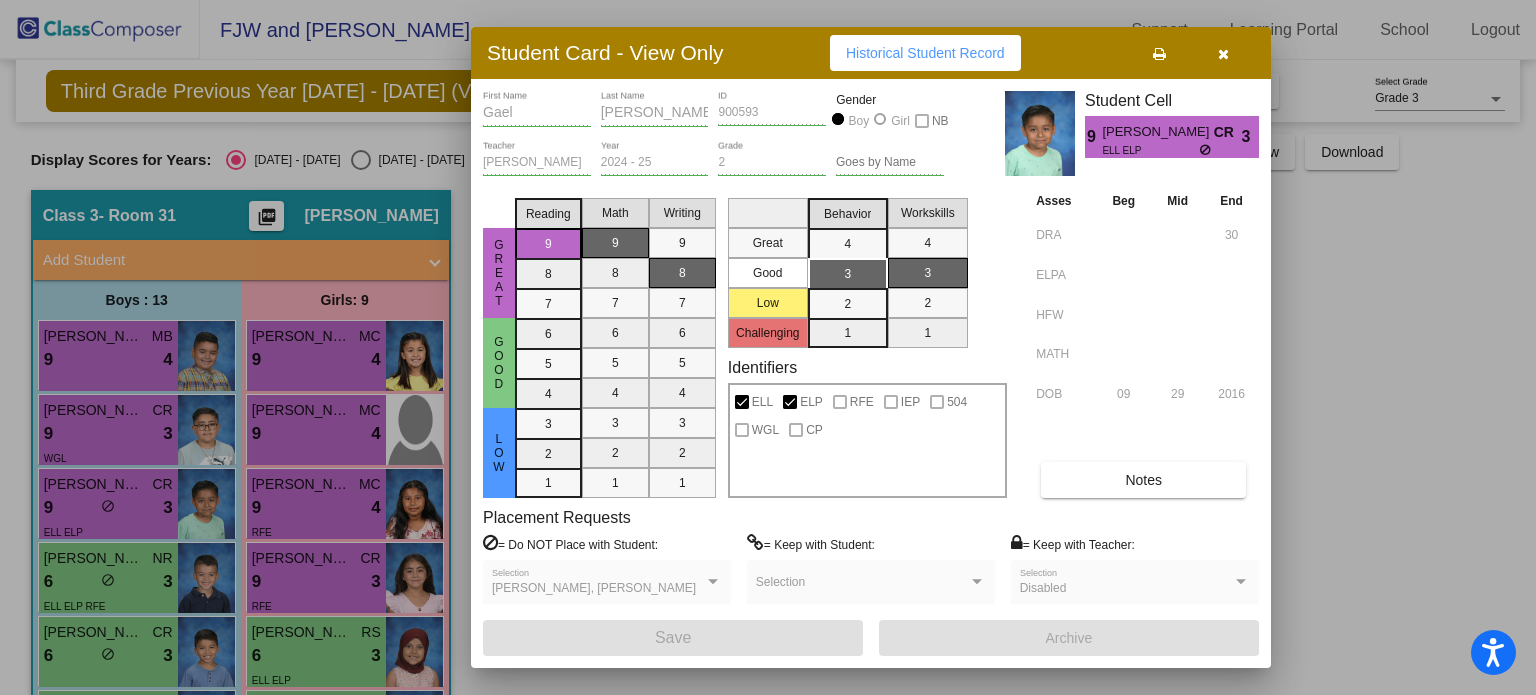 click at bounding box center (1223, 53) 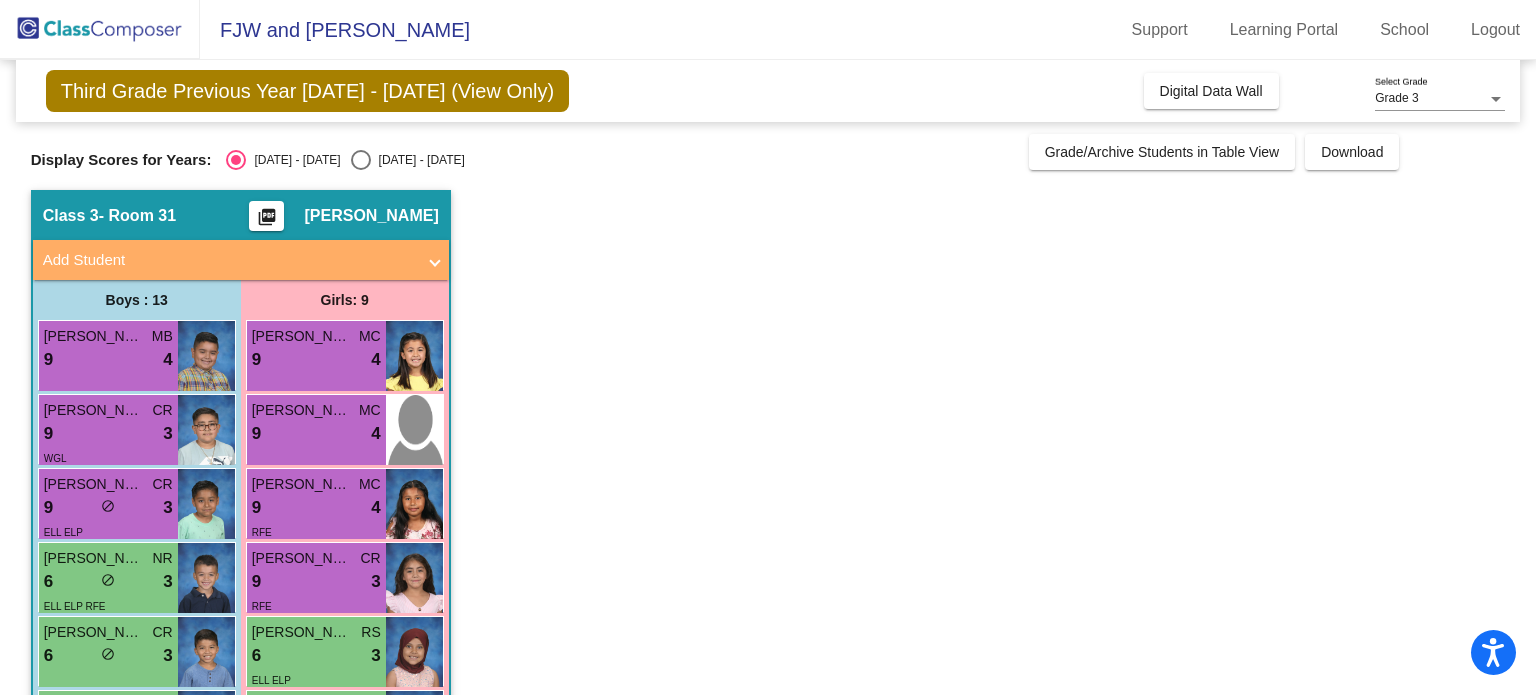 drag, startPoint x: 1535, startPoint y: 279, endPoint x: 1424, endPoint y: 449, distance: 203.02956 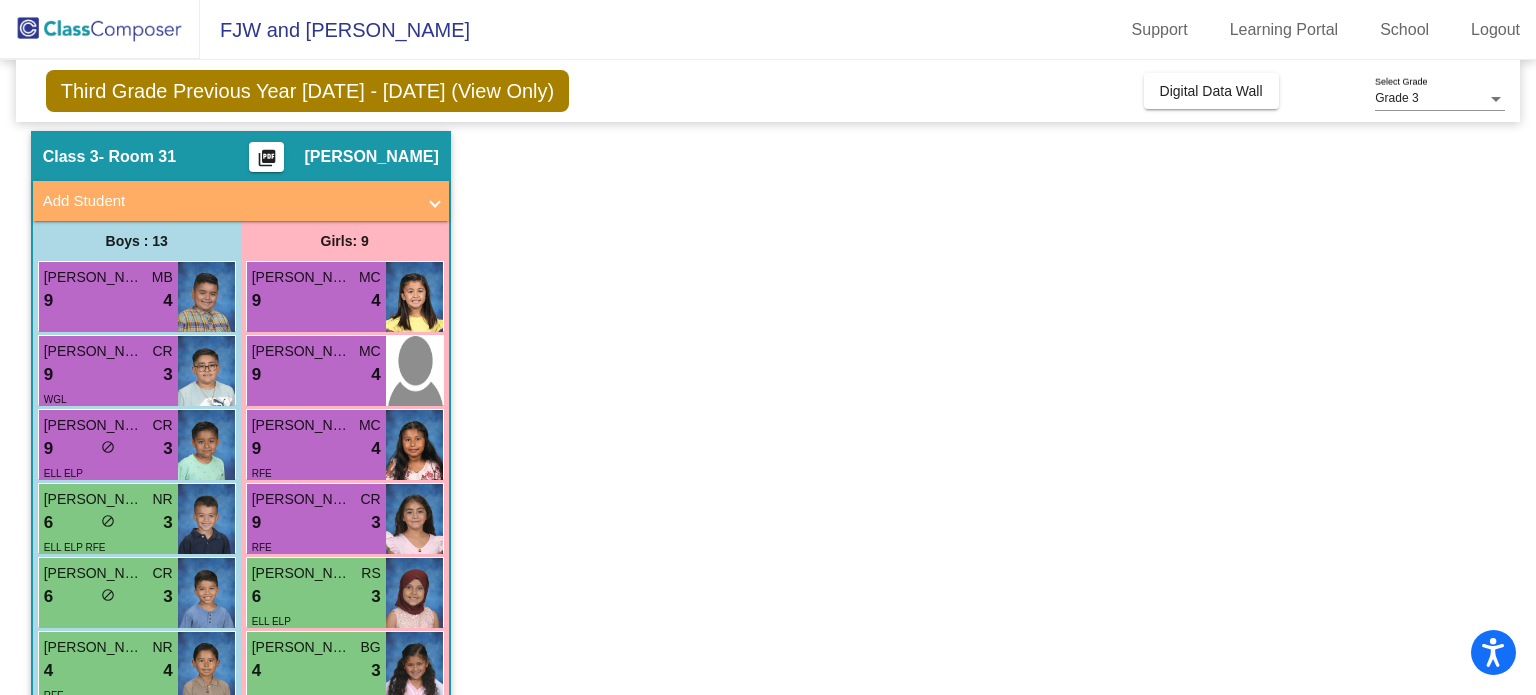 scroll, scrollTop: 89, scrollLeft: 0, axis: vertical 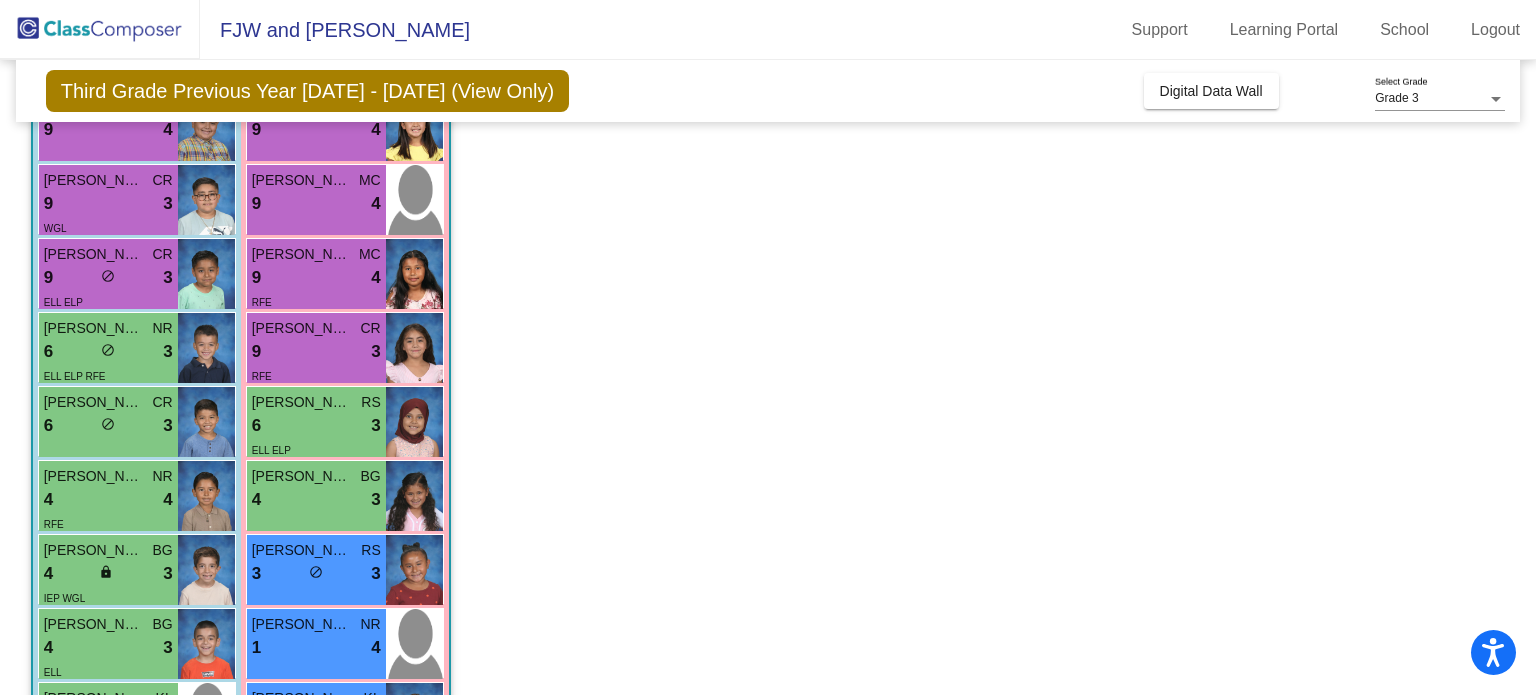 drag, startPoint x: 1513, startPoint y: 417, endPoint x: 1519, endPoint y: 441, distance: 24.738634 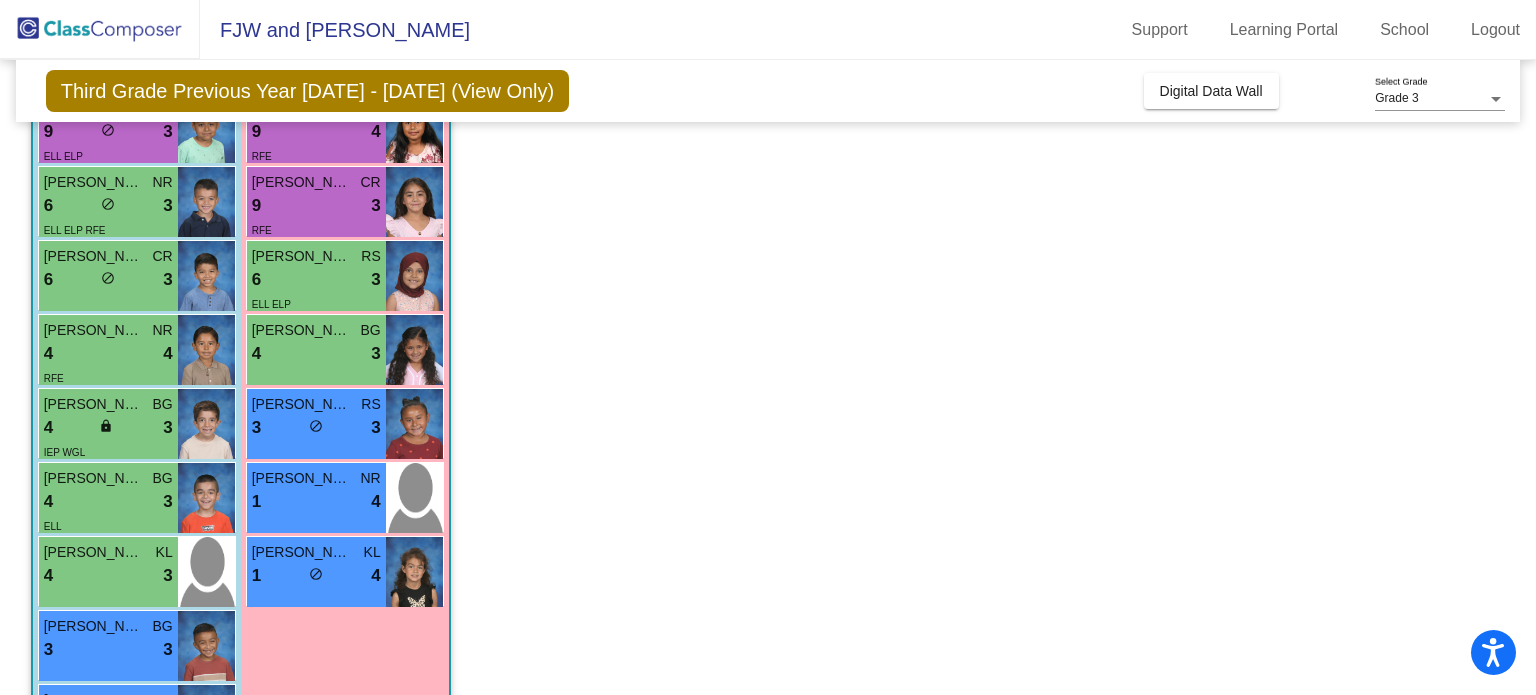 scroll, scrollTop: 376, scrollLeft: 0, axis: vertical 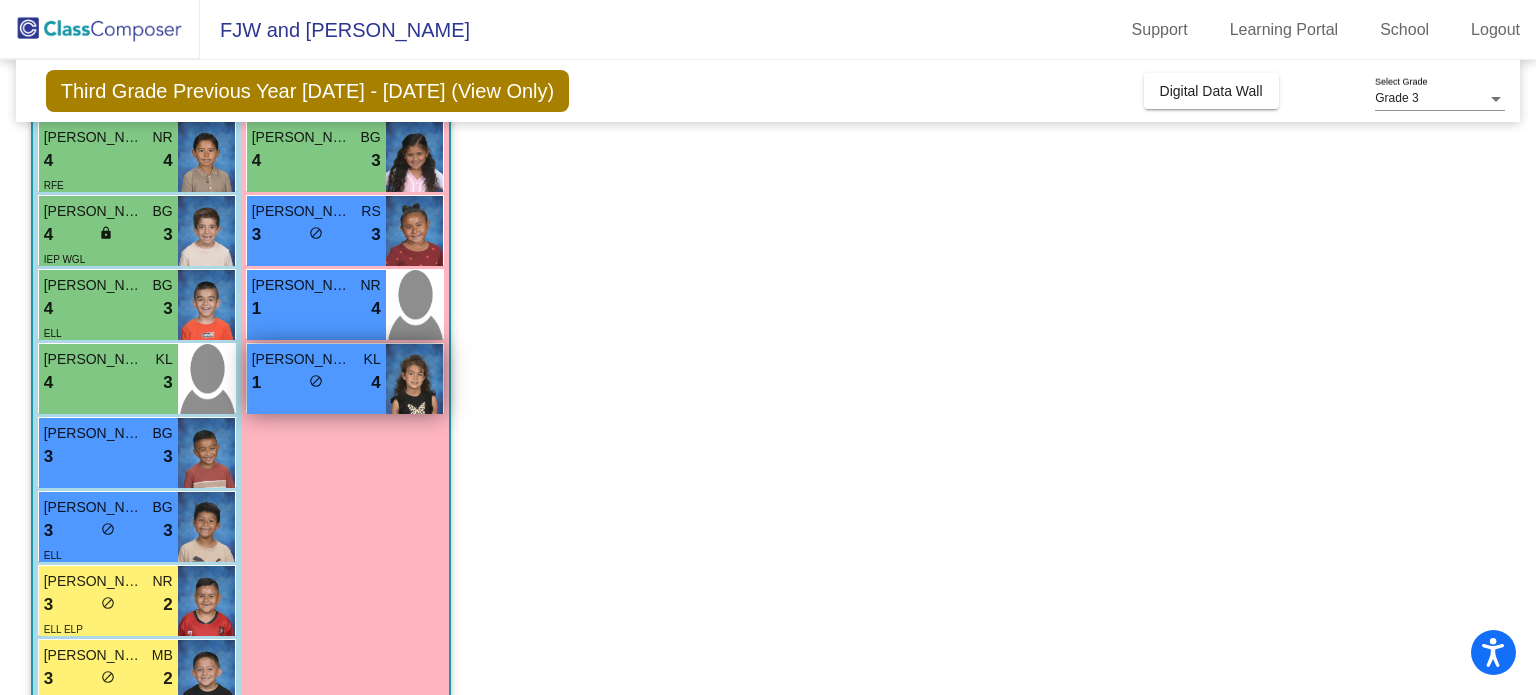 click at bounding box center (414, 379) 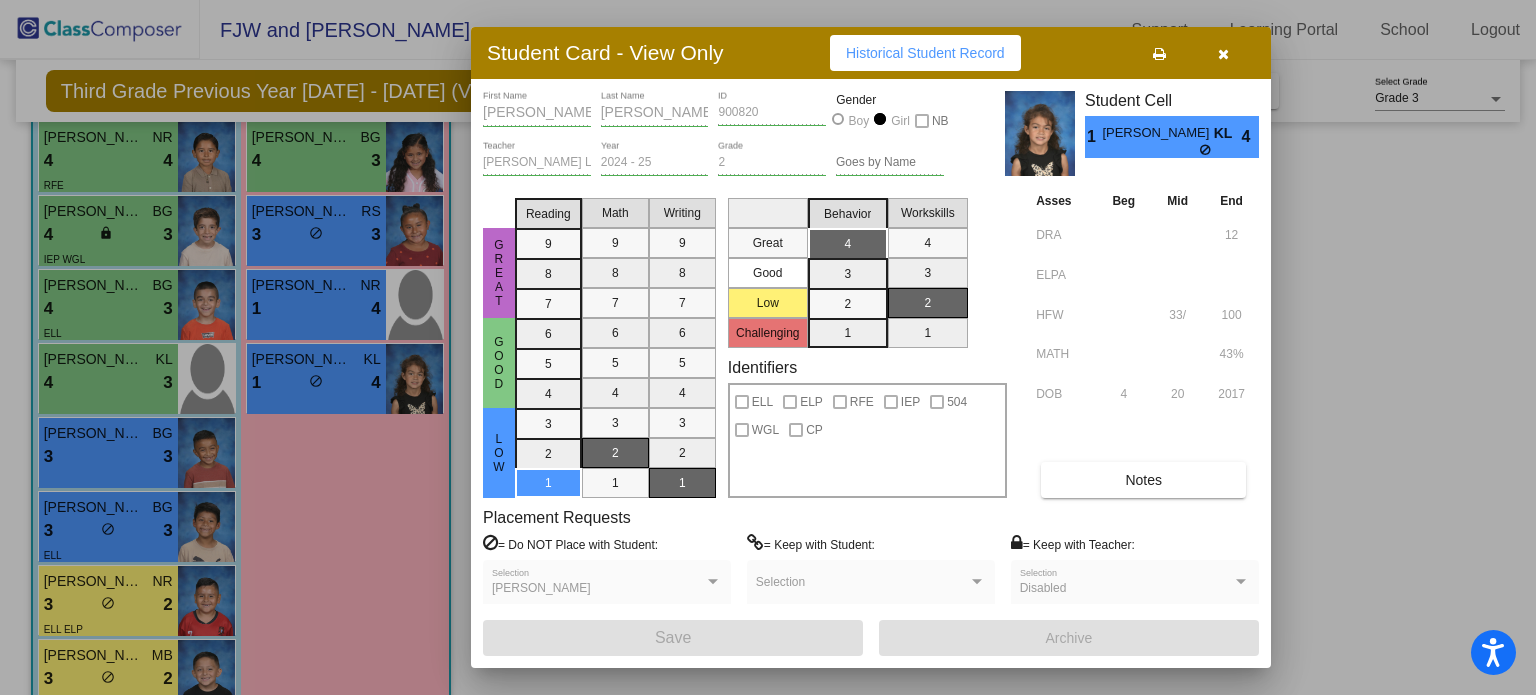 click at bounding box center (768, 347) 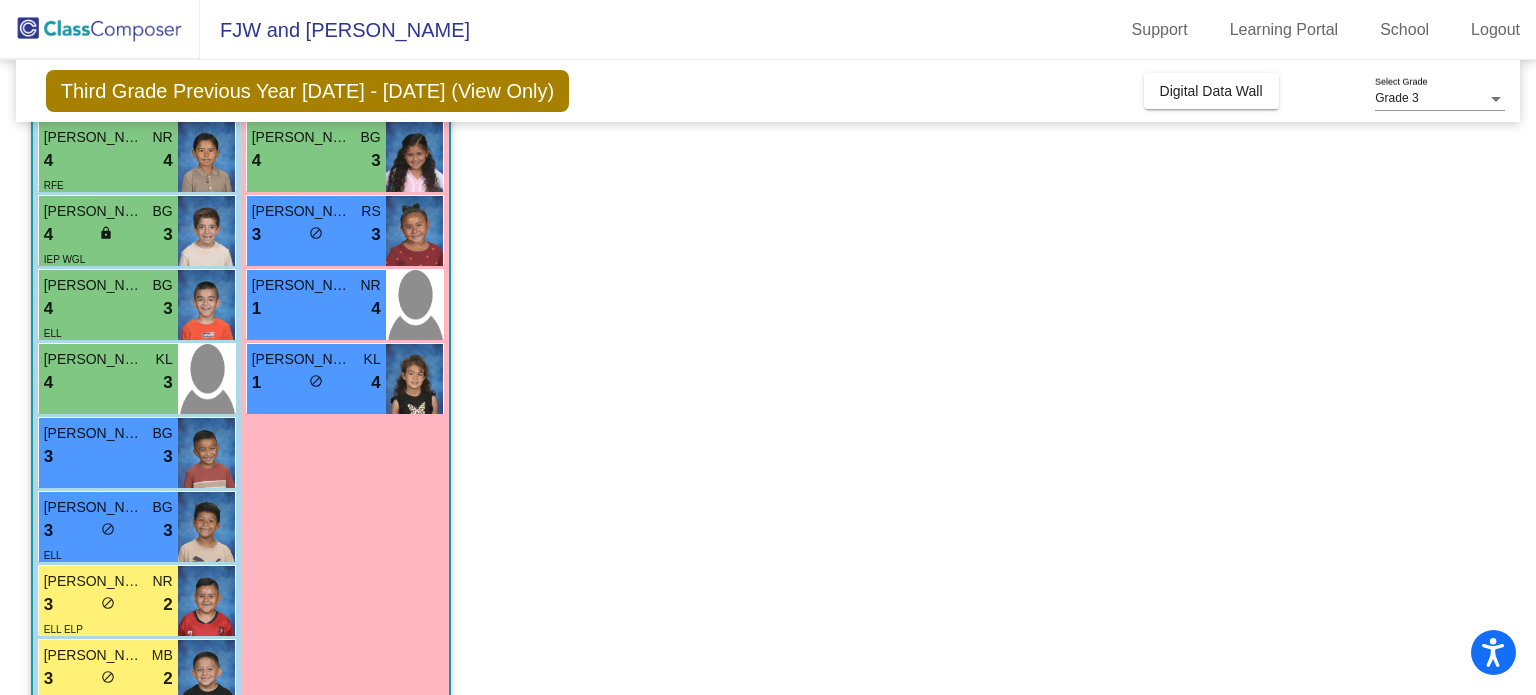 scroll, scrollTop: 617, scrollLeft: 0, axis: vertical 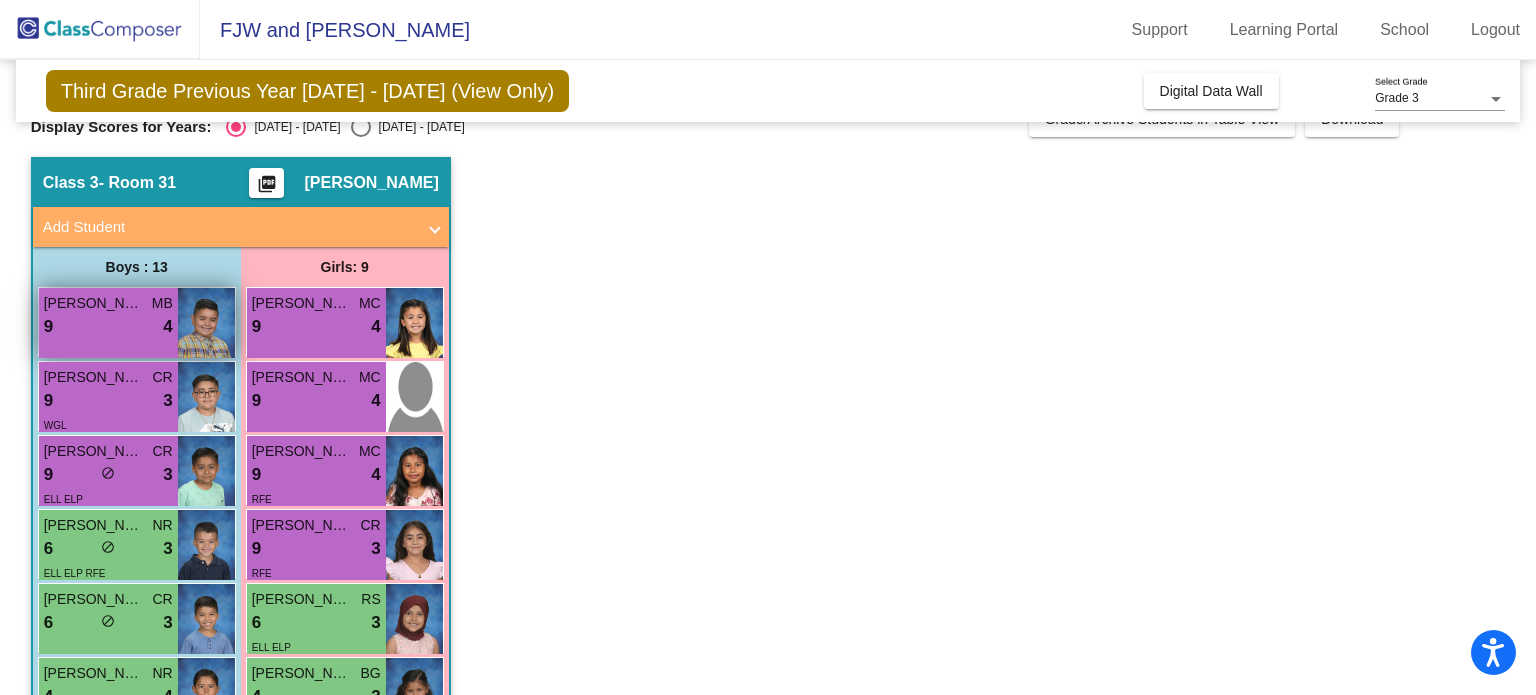 click at bounding box center (206, 323) 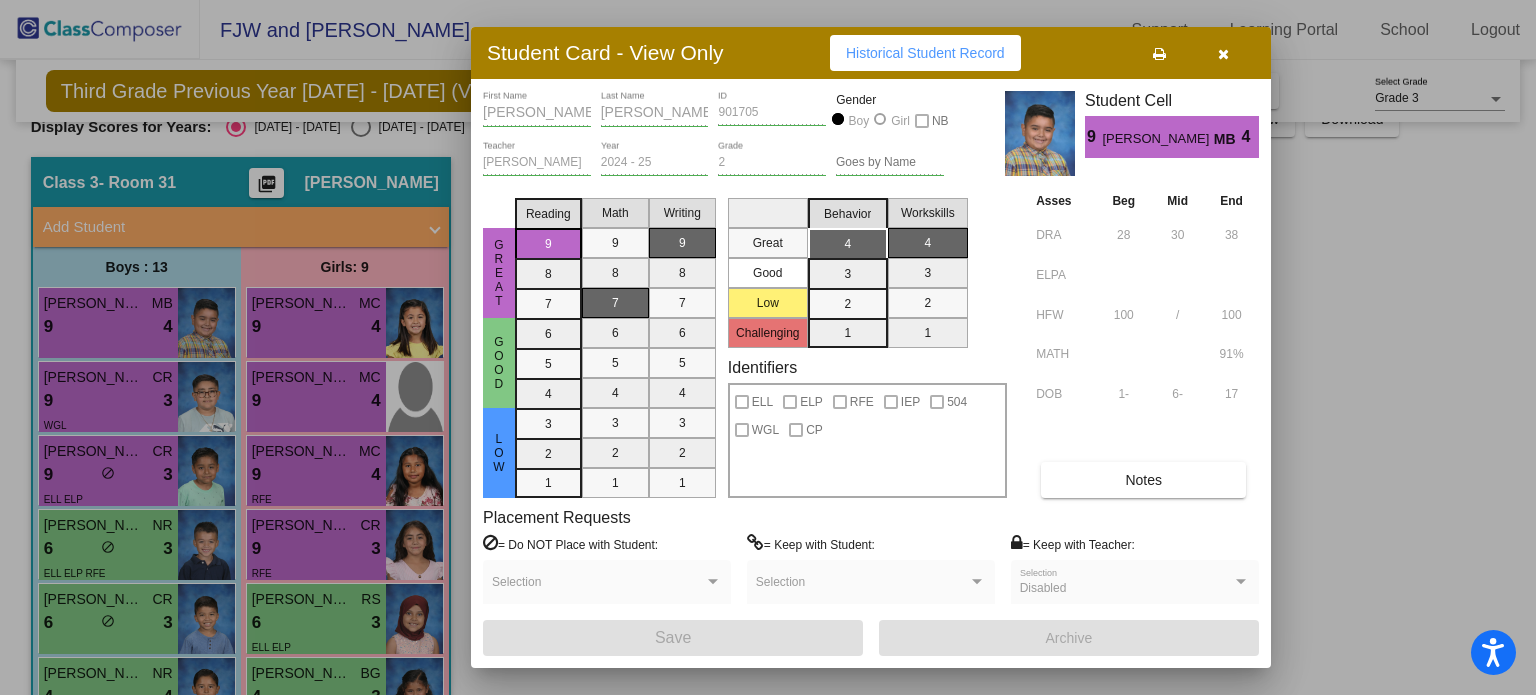 click at bounding box center (1223, 53) 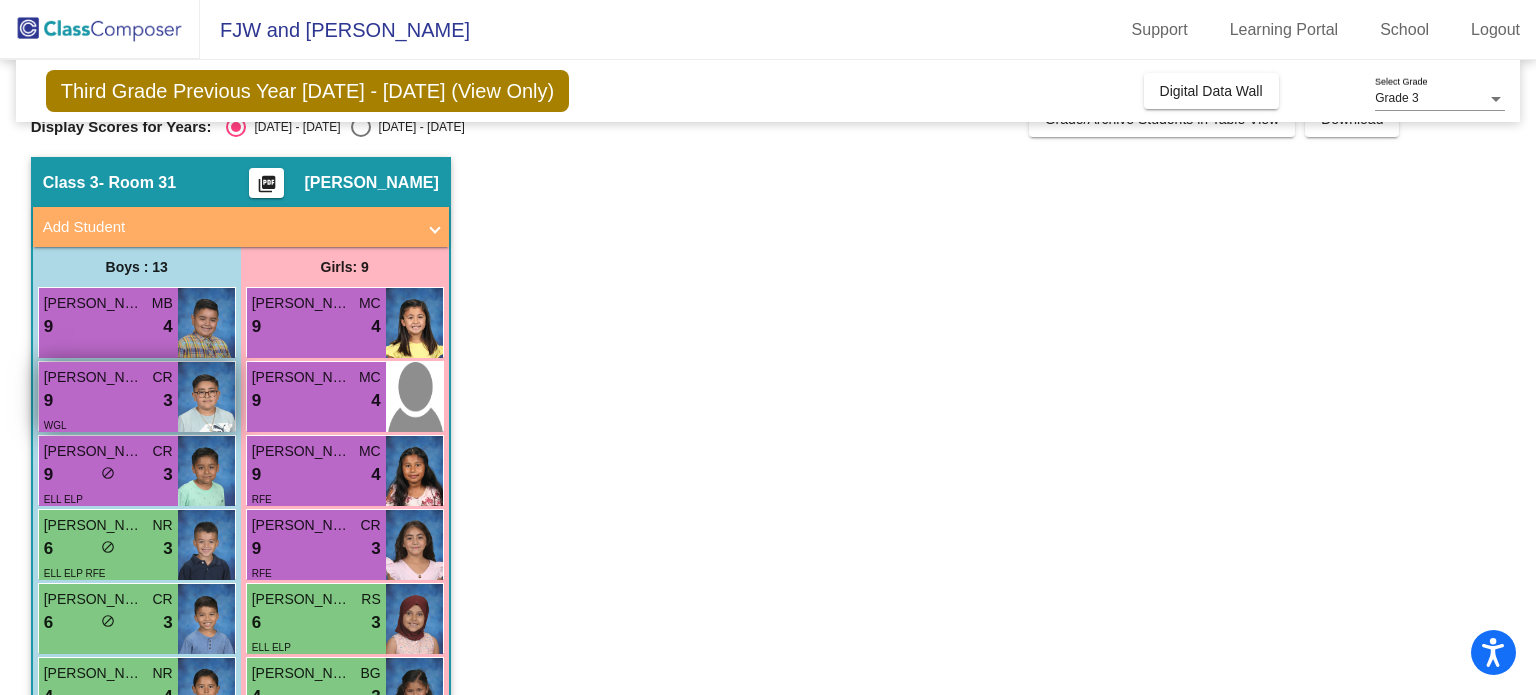 click on "[PERSON_NAME]" at bounding box center [94, 377] 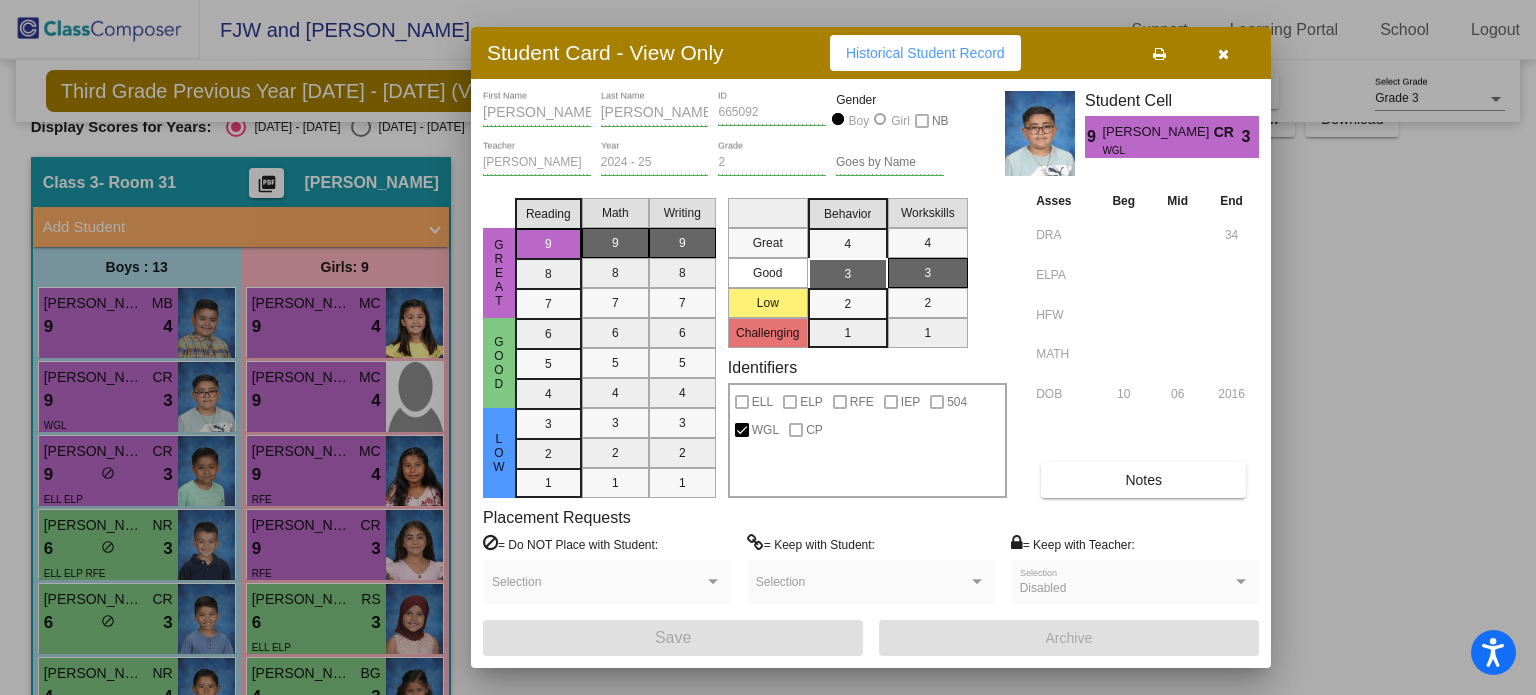 click at bounding box center [1223, 53] 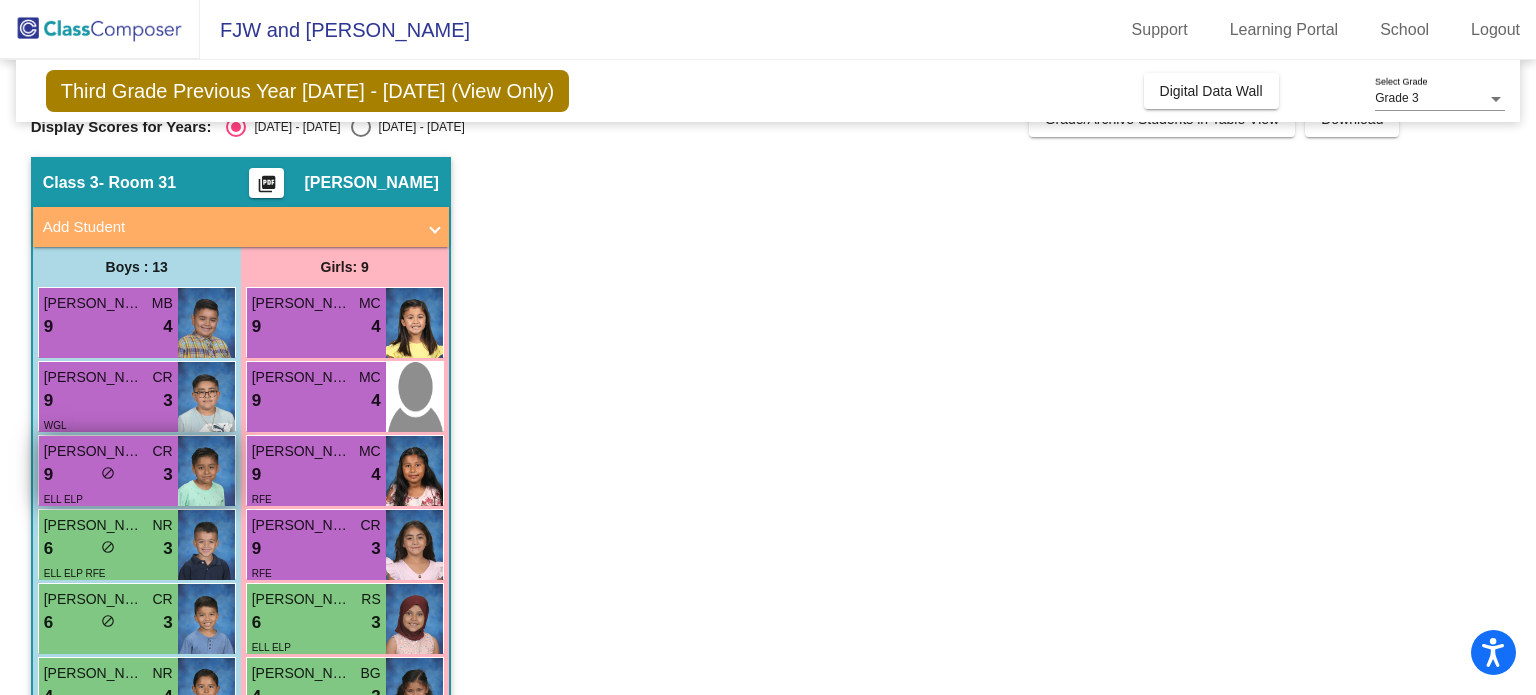 click on "9 lock do_not_disturb_alt 3" at bounding box center (108, 475) 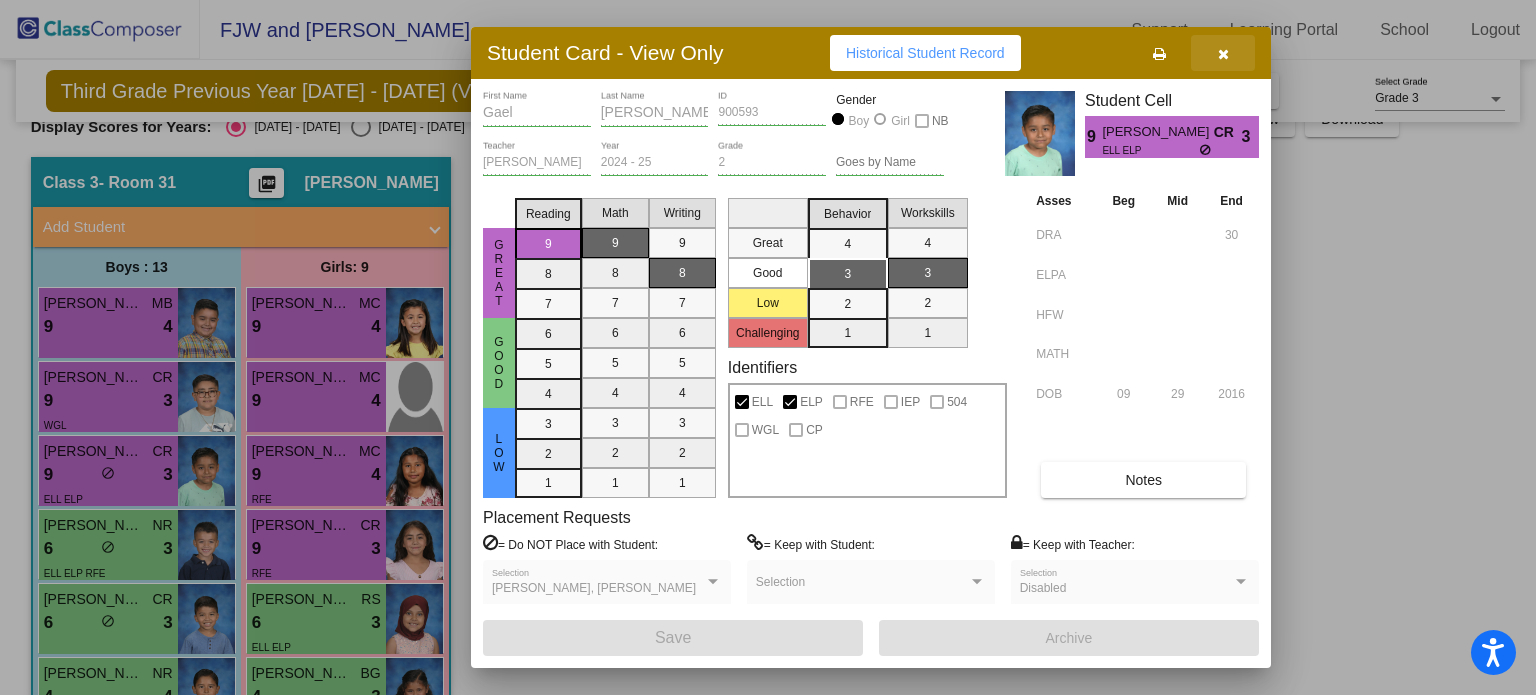 click at bounding box center [1223, 54] 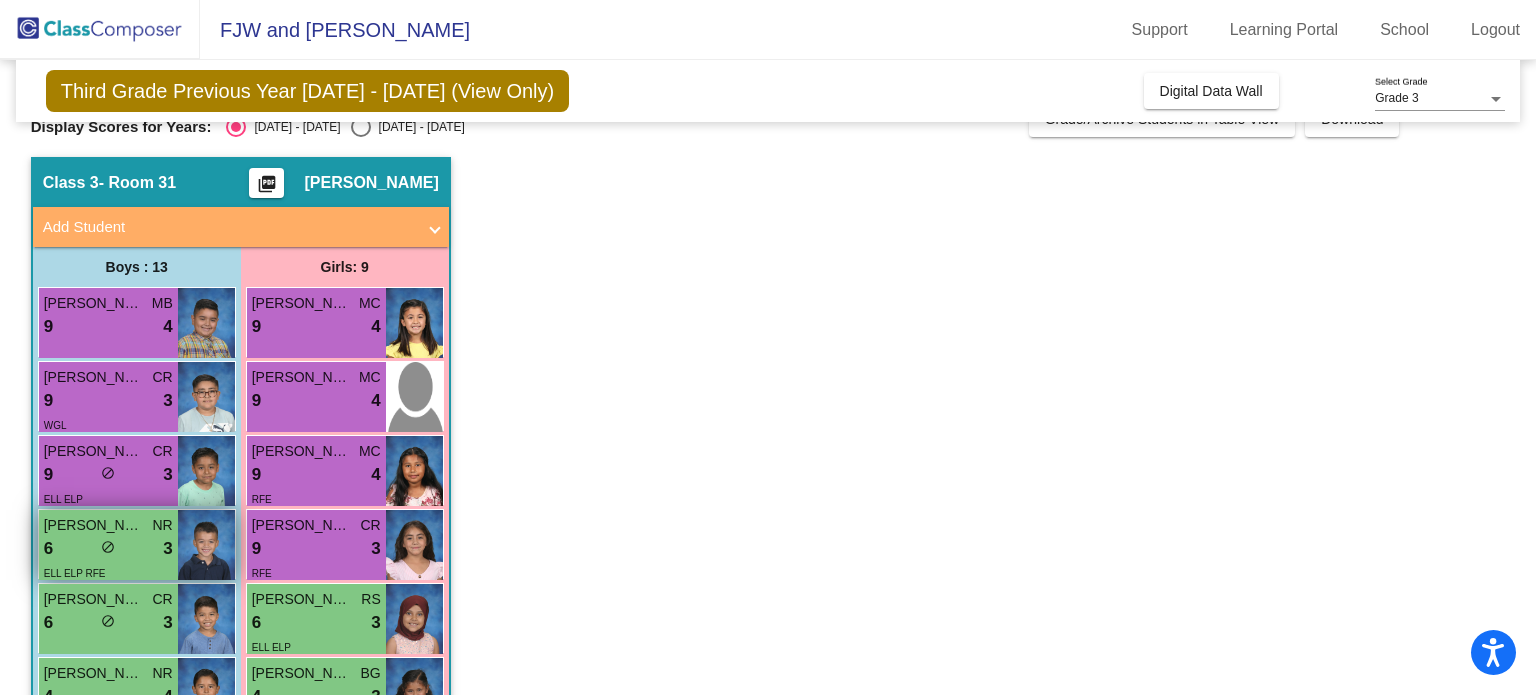 click on "3" at bounding box center [167, 549] 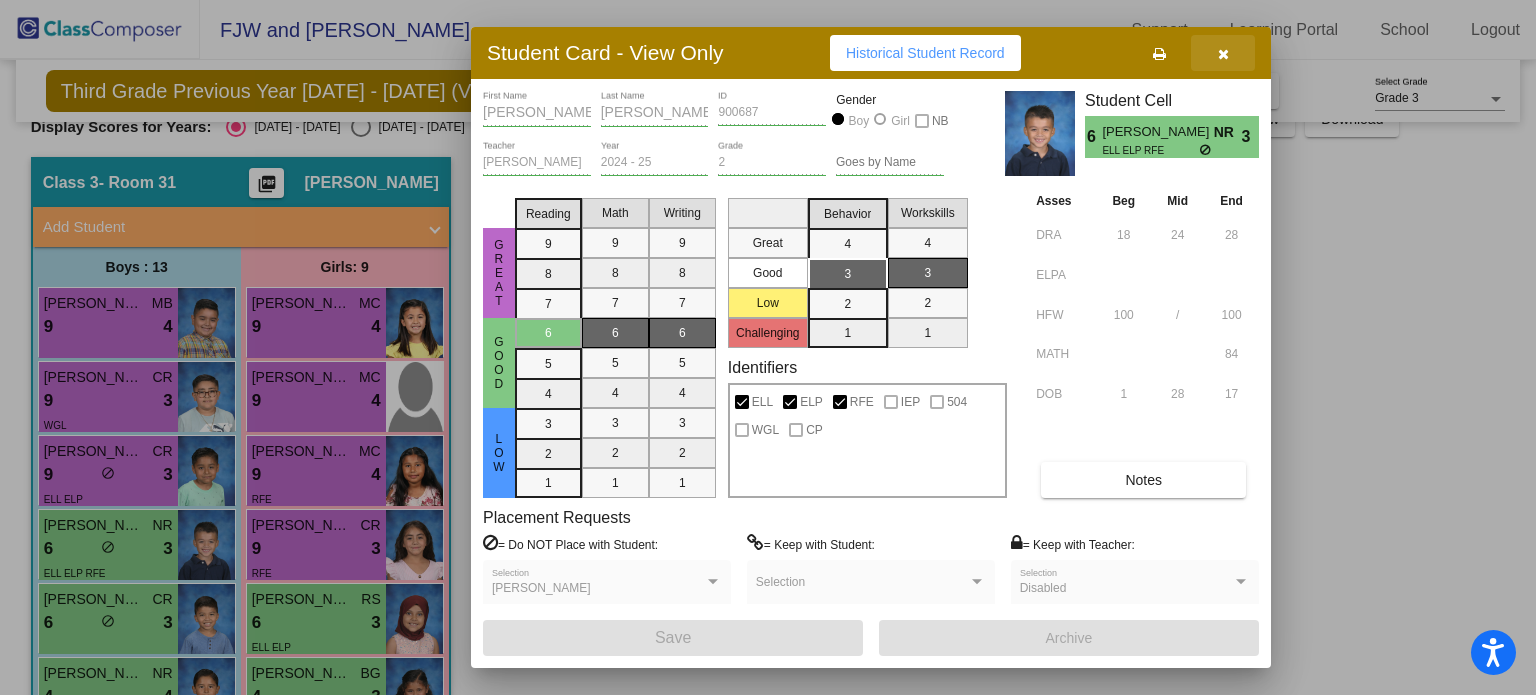 click at bounding box center (1223, 54) 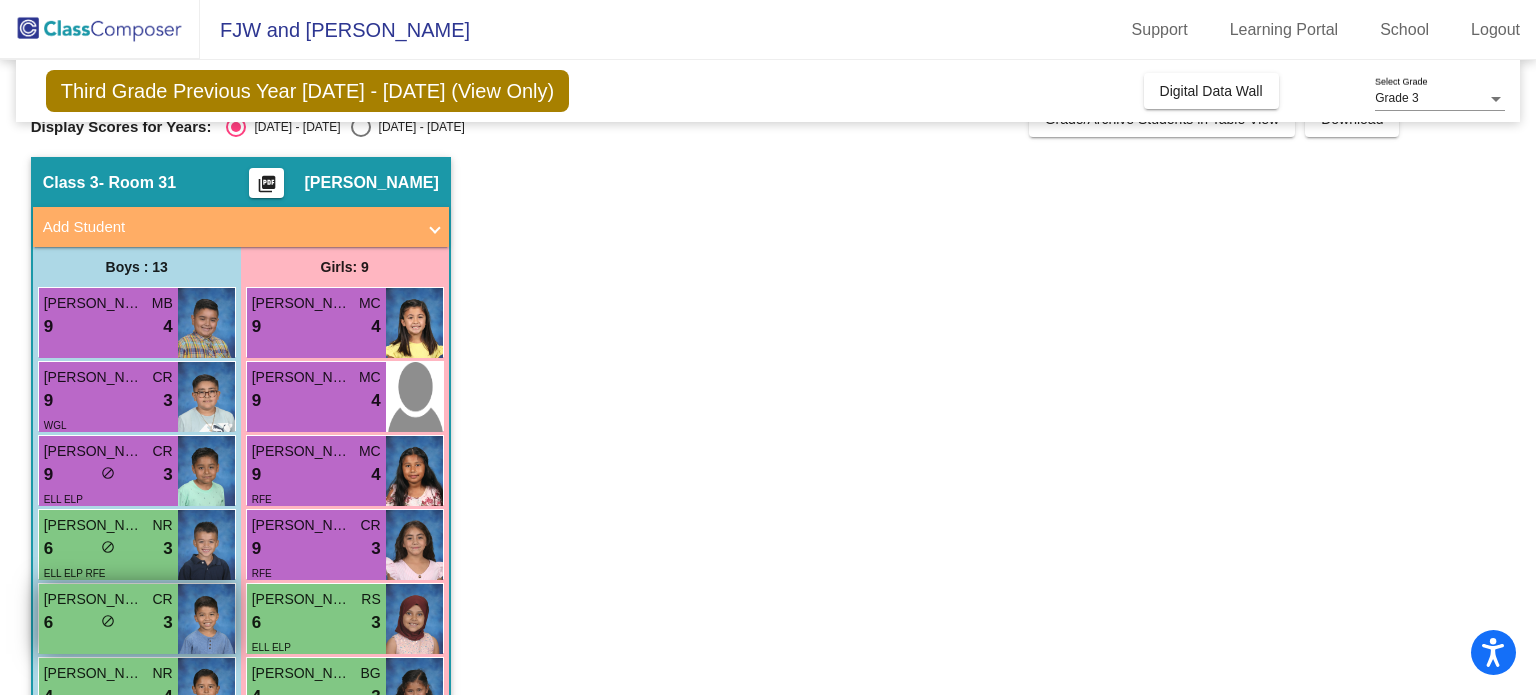 click on "[PERSON_NAME] [PERSON_NAME] 6 lock do_not_disturb_alt 3" at bounding box center (108, 619) 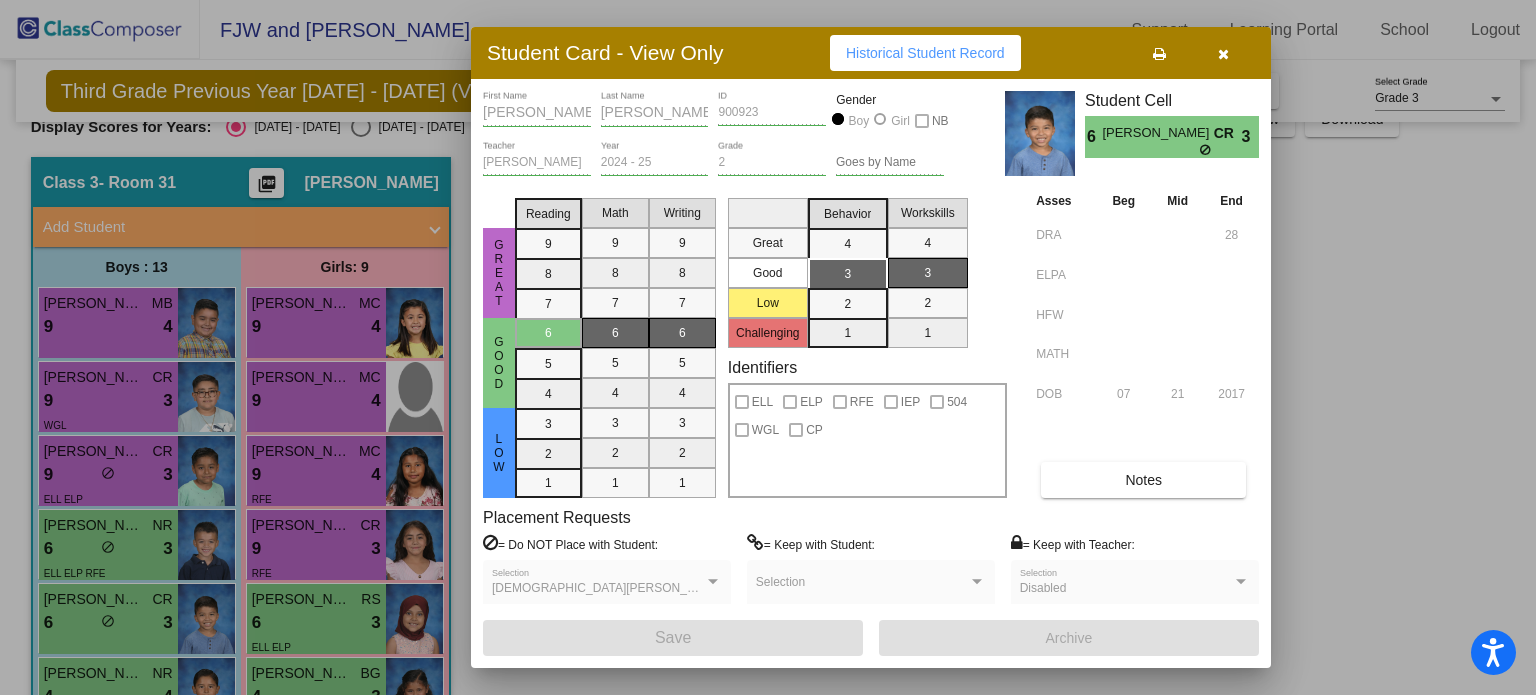 click at bounding box center (1223, 53) 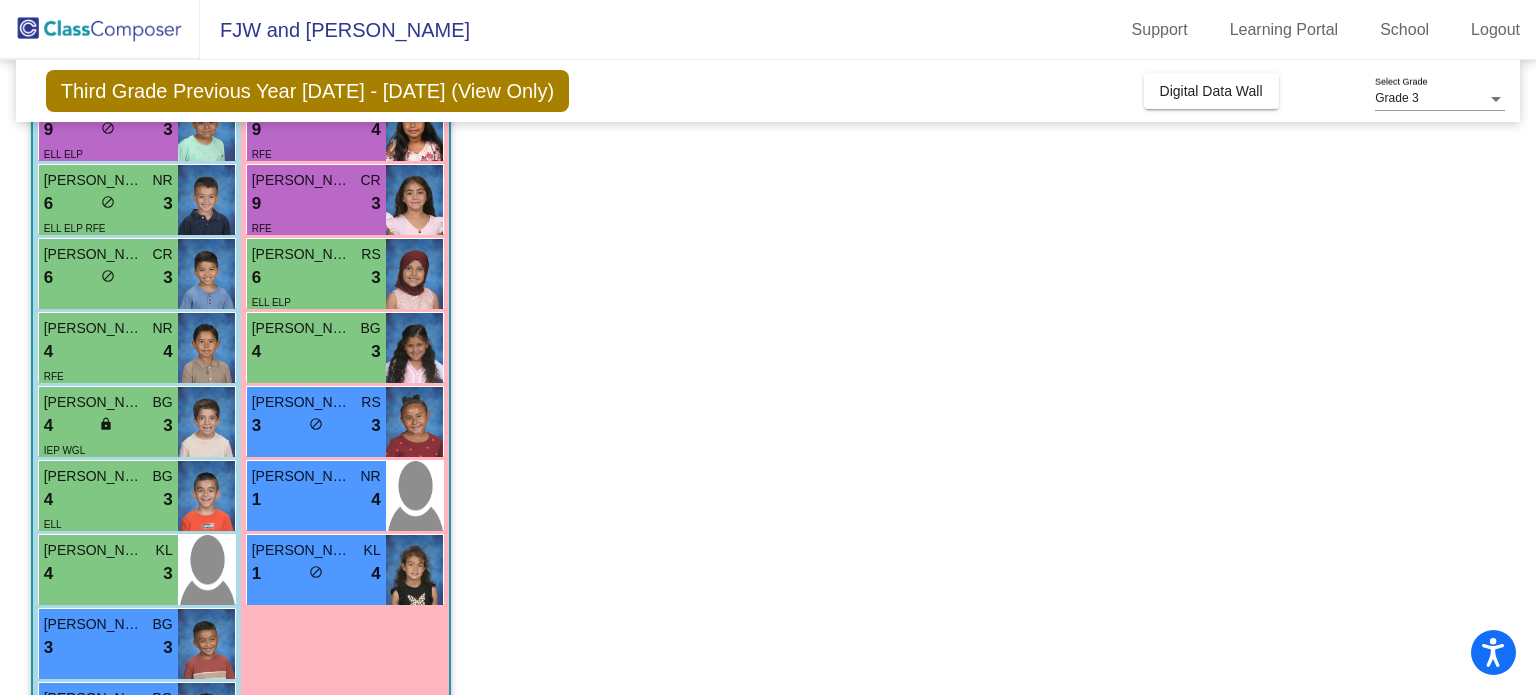 scroll, scrollTop: 412, scrollLeft: 0, axis: vertical 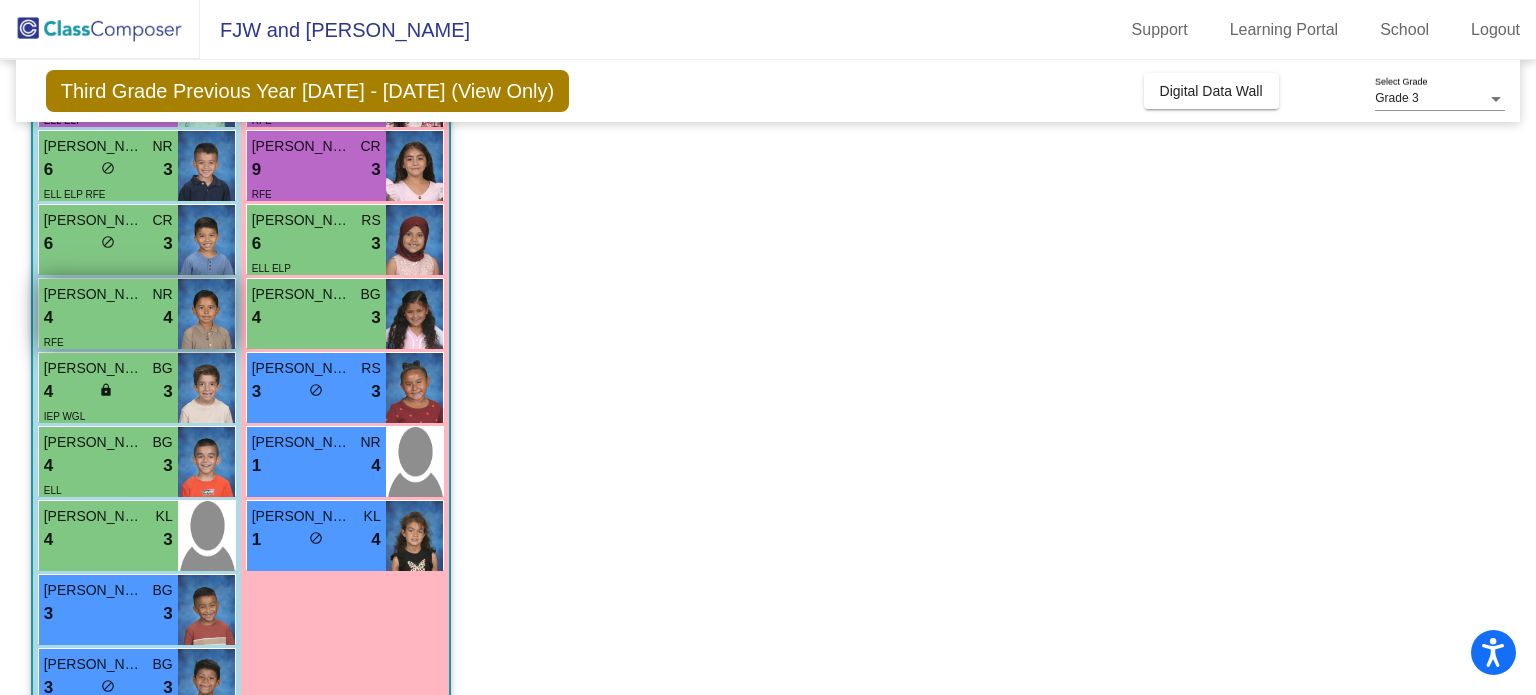 click on "RFE" at bounding box center (108, 341) 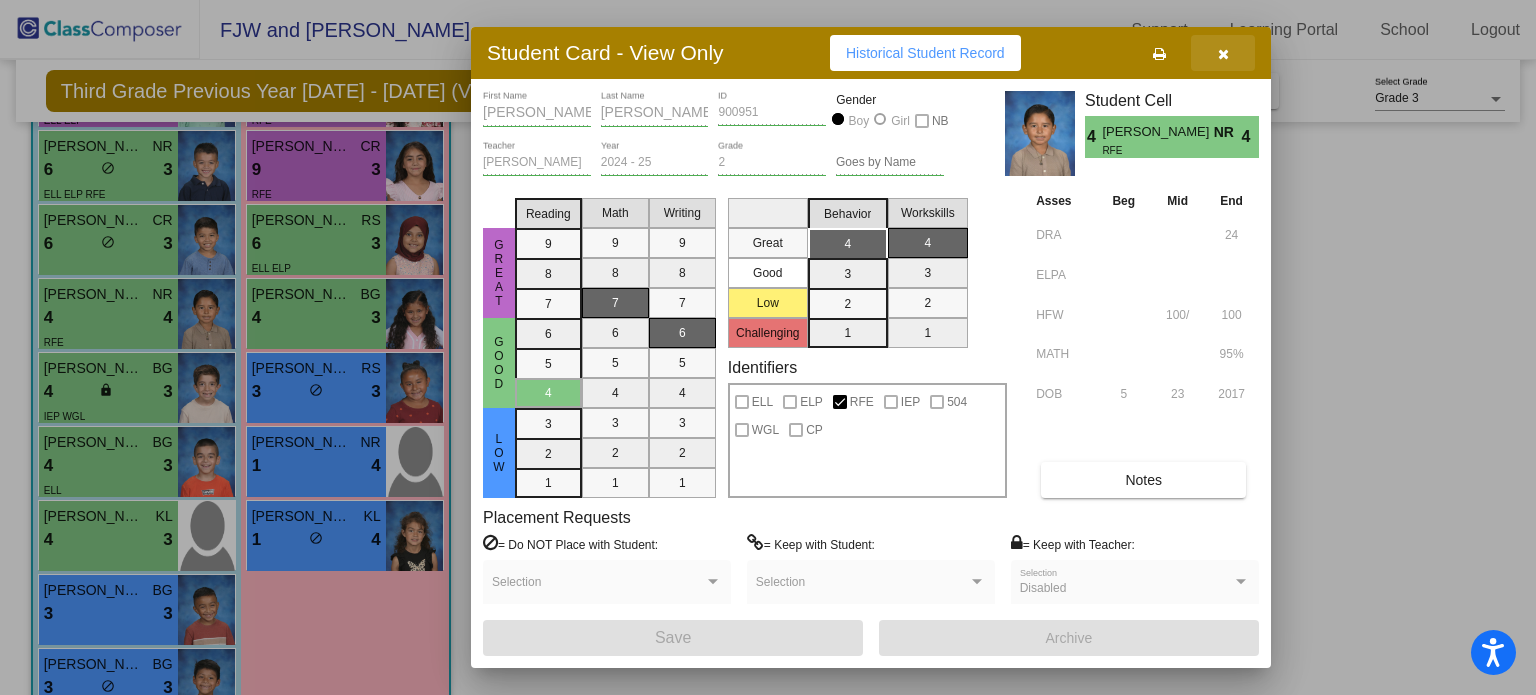 click at bounding box center (1223, 54) 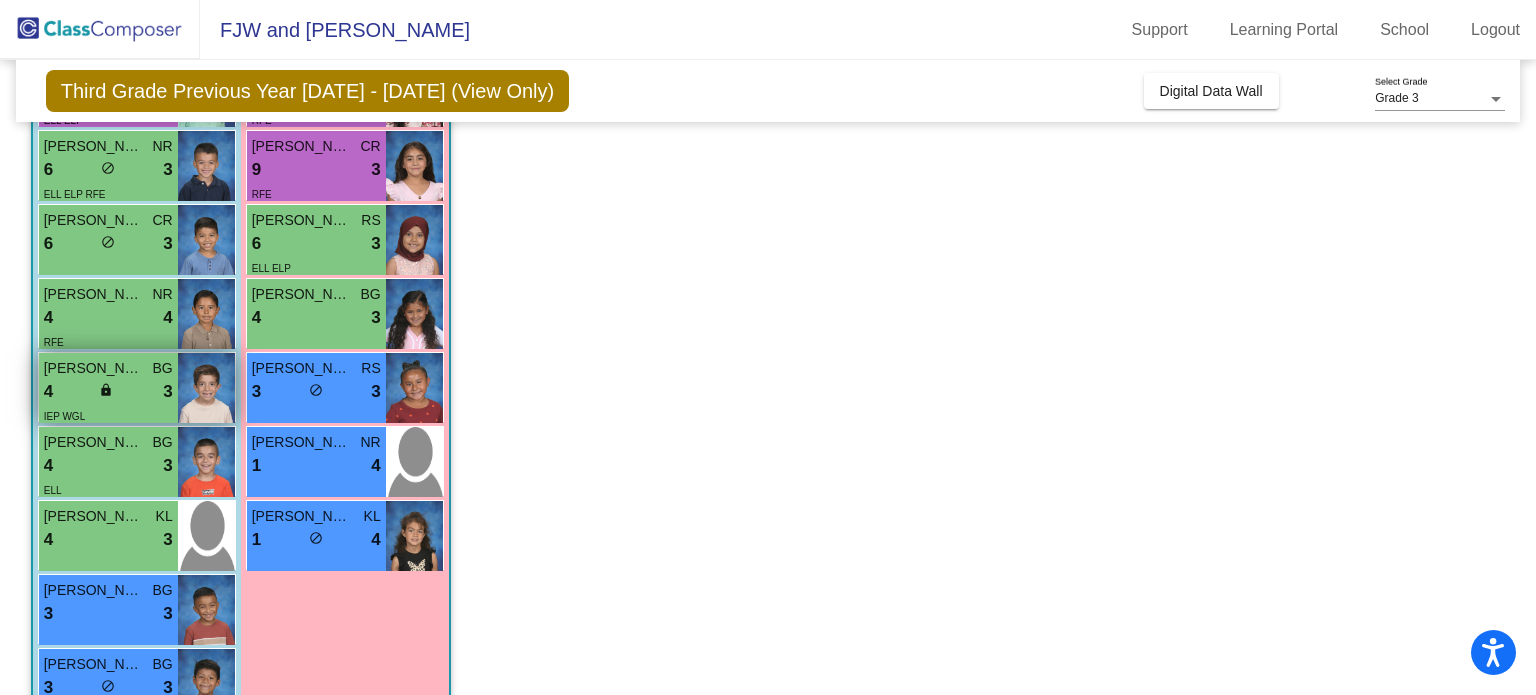 click on "4 lock do_not_disturb_alt 3" at bounding box center [108, 392] 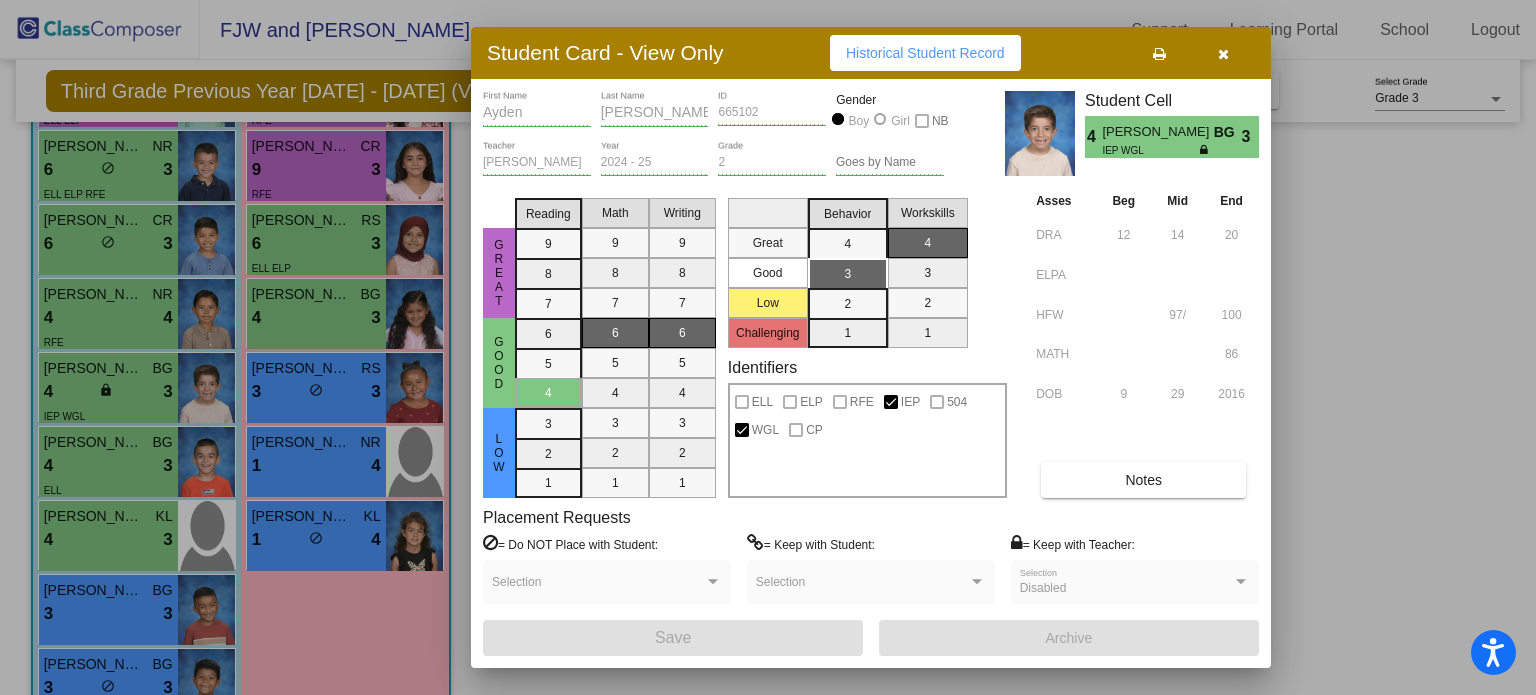 click at bounding box center (1223, 53) 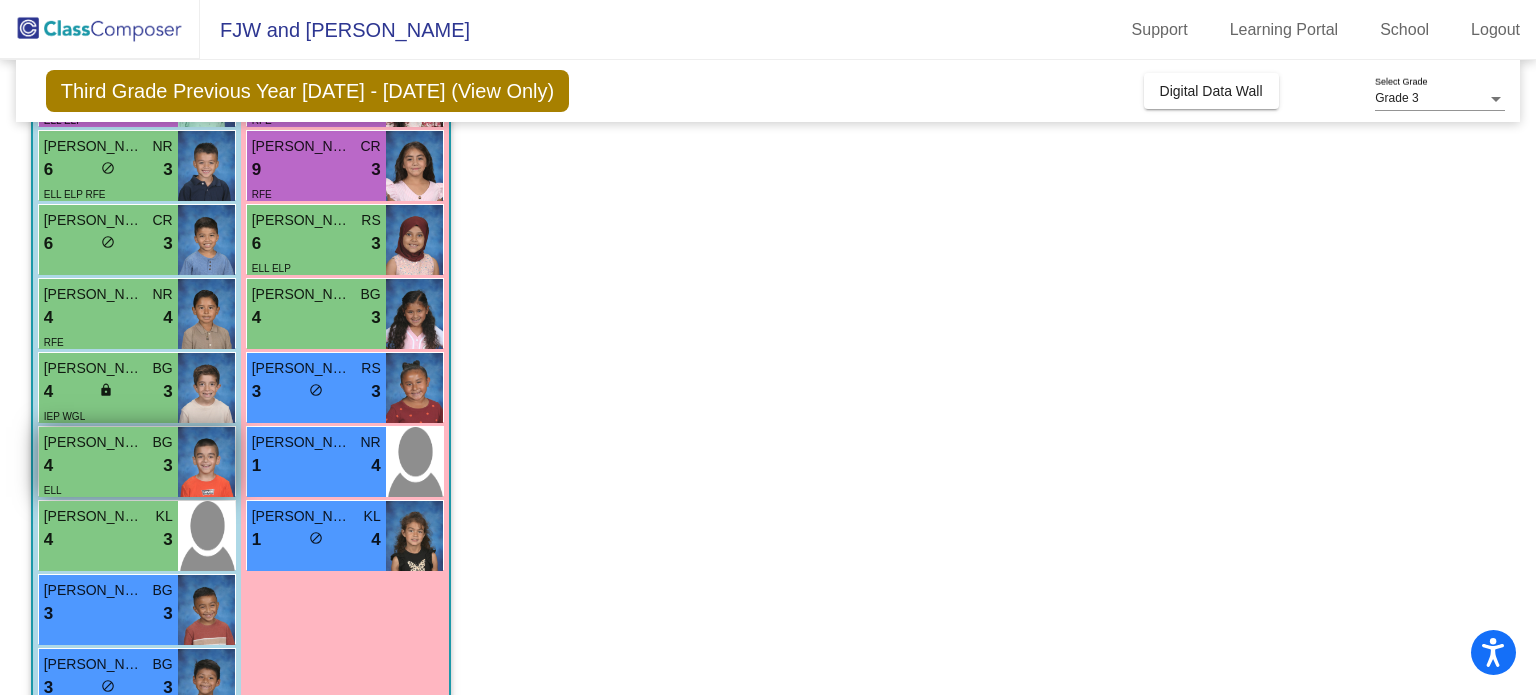 click at bounding box center (206, 462) 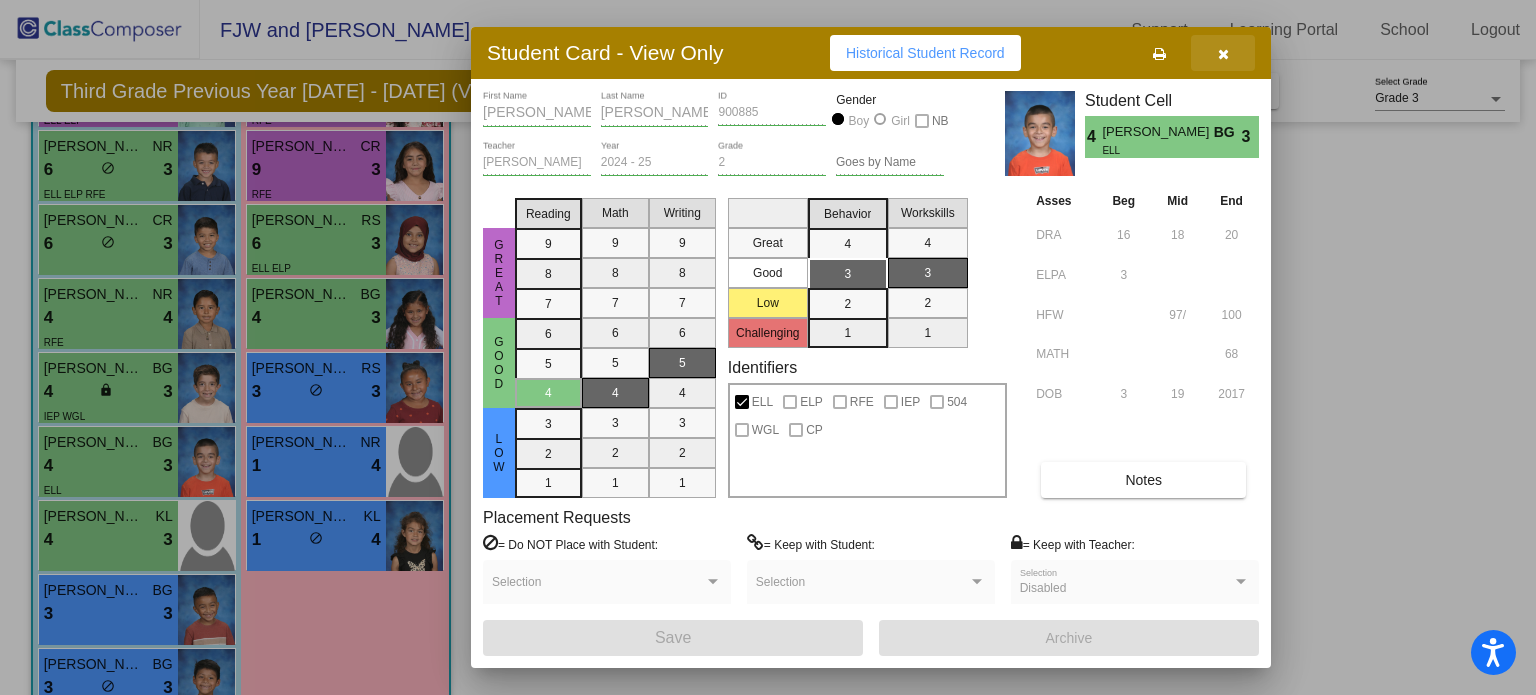 click at bounding box center (1223, 54) 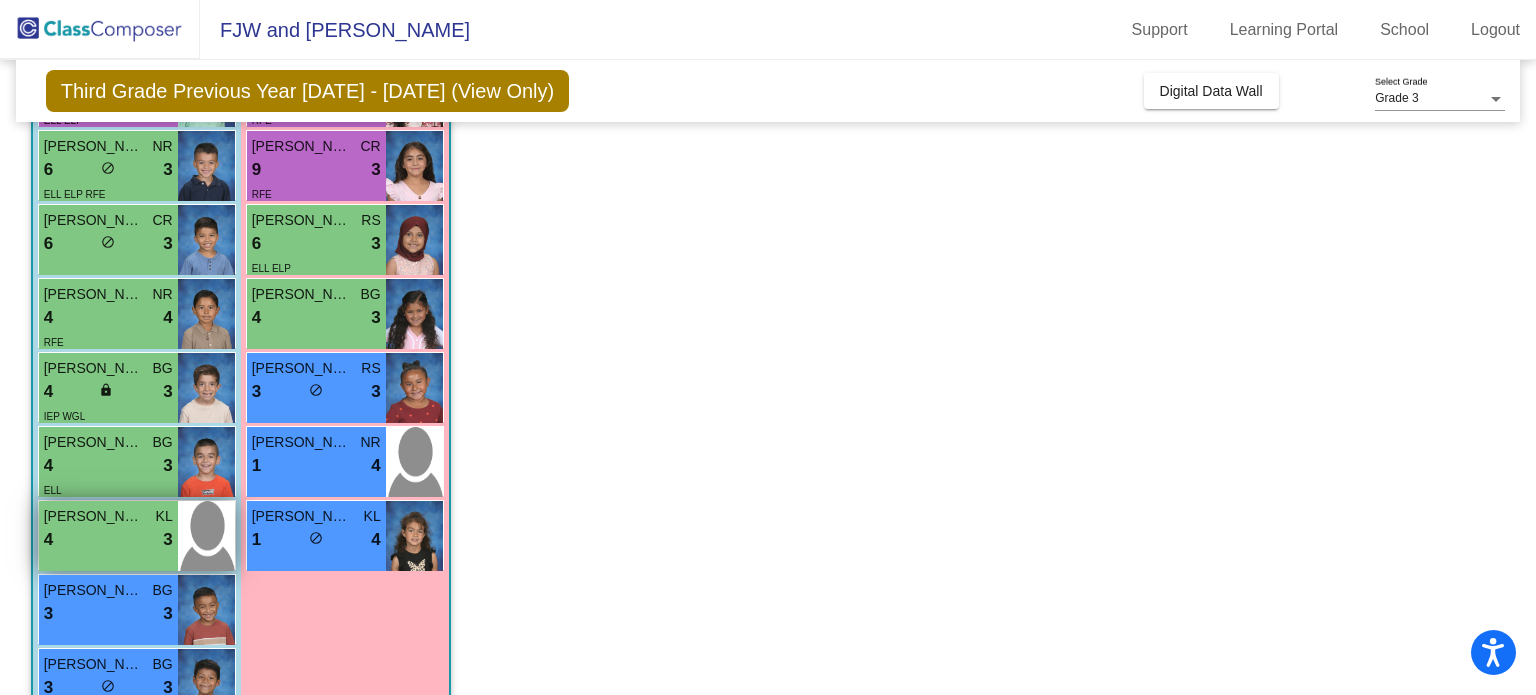 click on "[PERSON_NAME]" at bounding box center [94, 516] 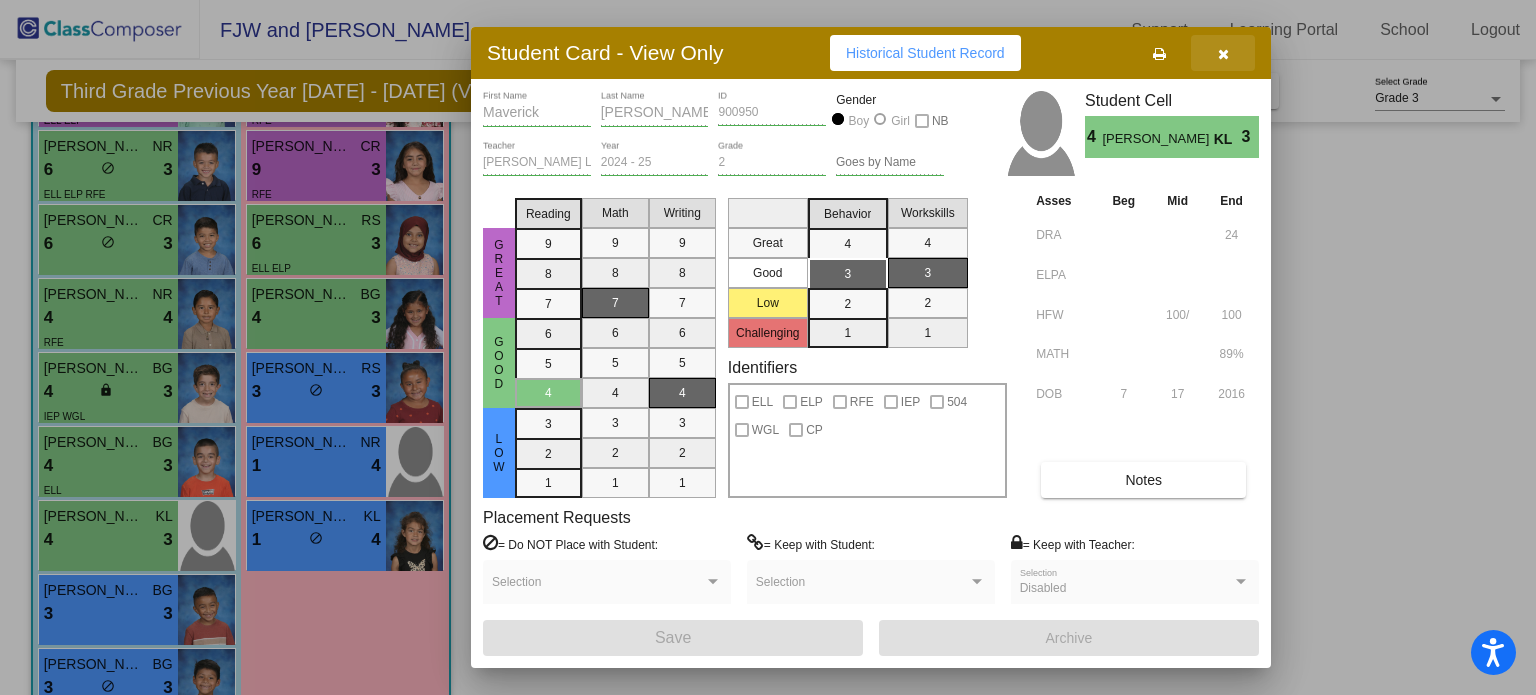 click at bounding box center (1223, 53) 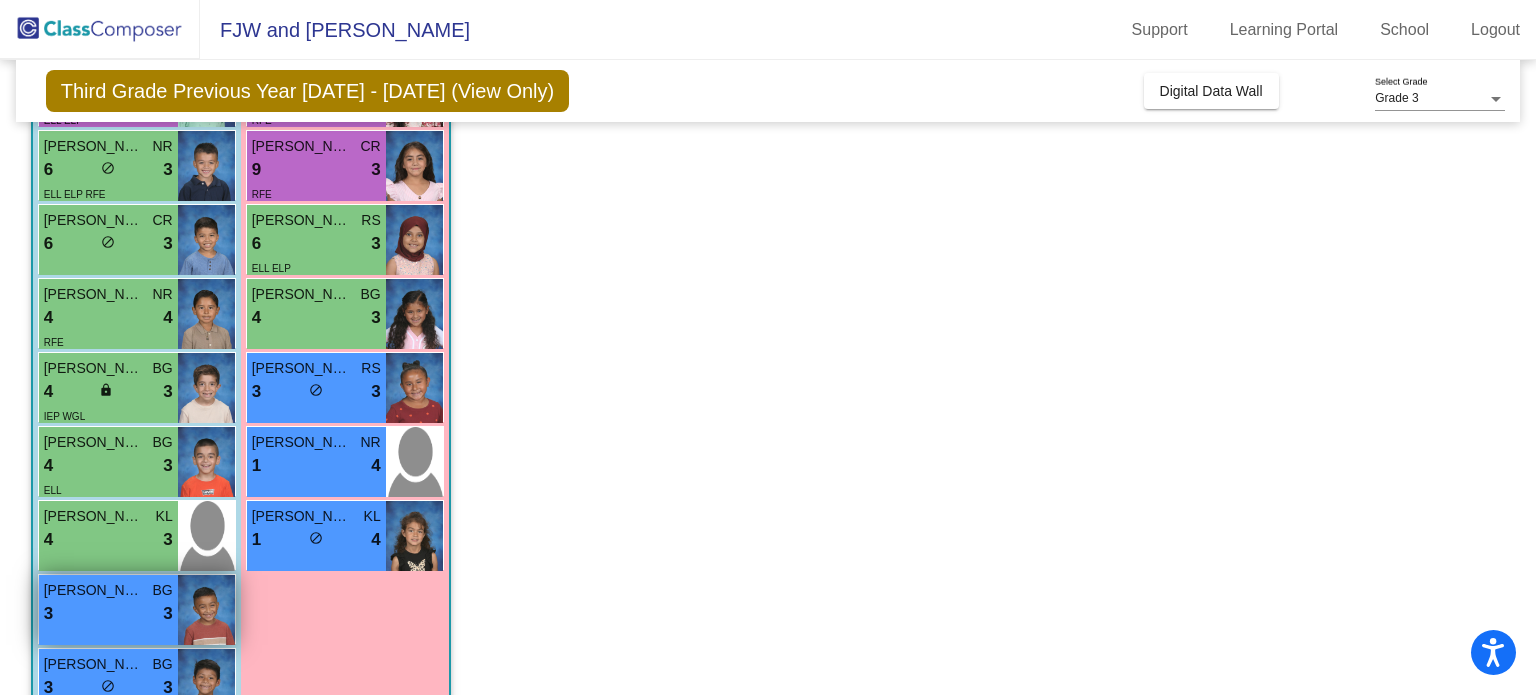 click on "BG" at bounding box center (162, 590) 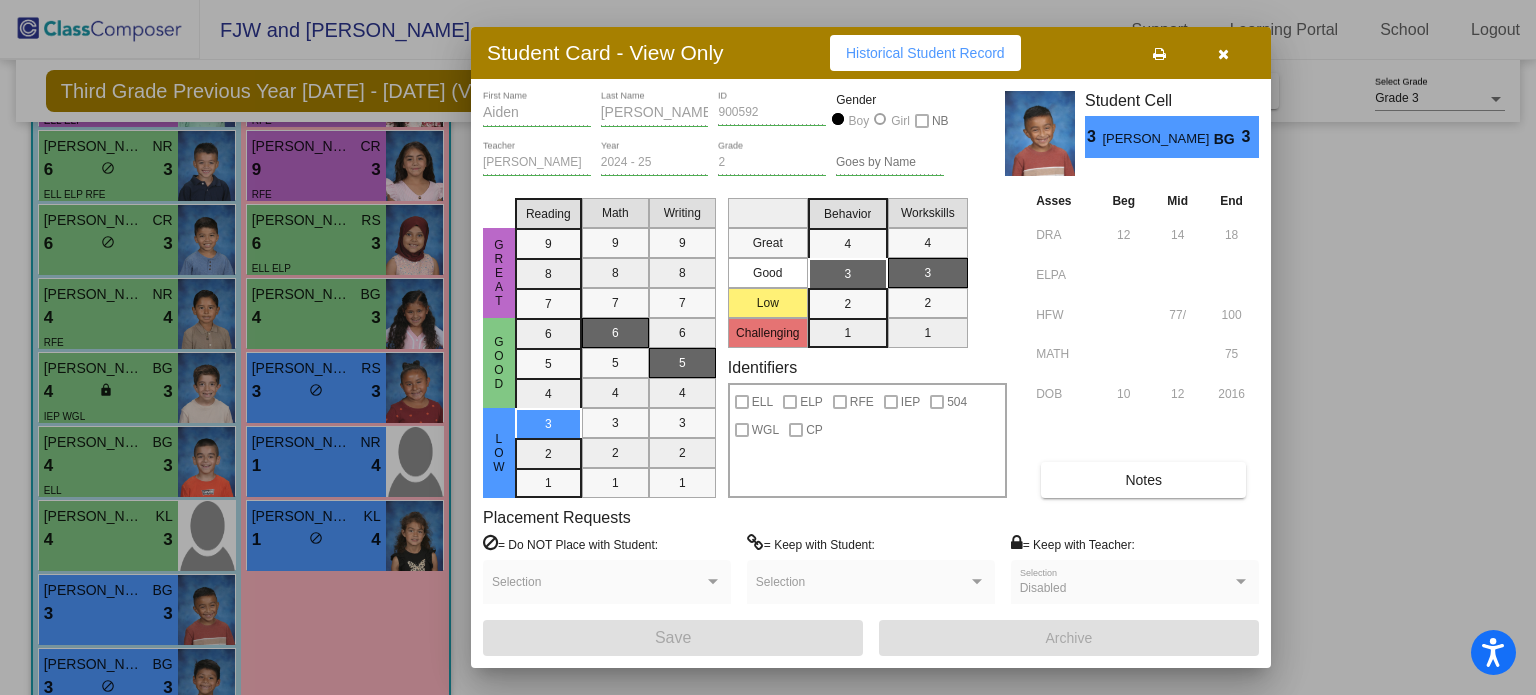 click at bounding box center [1223, 53] 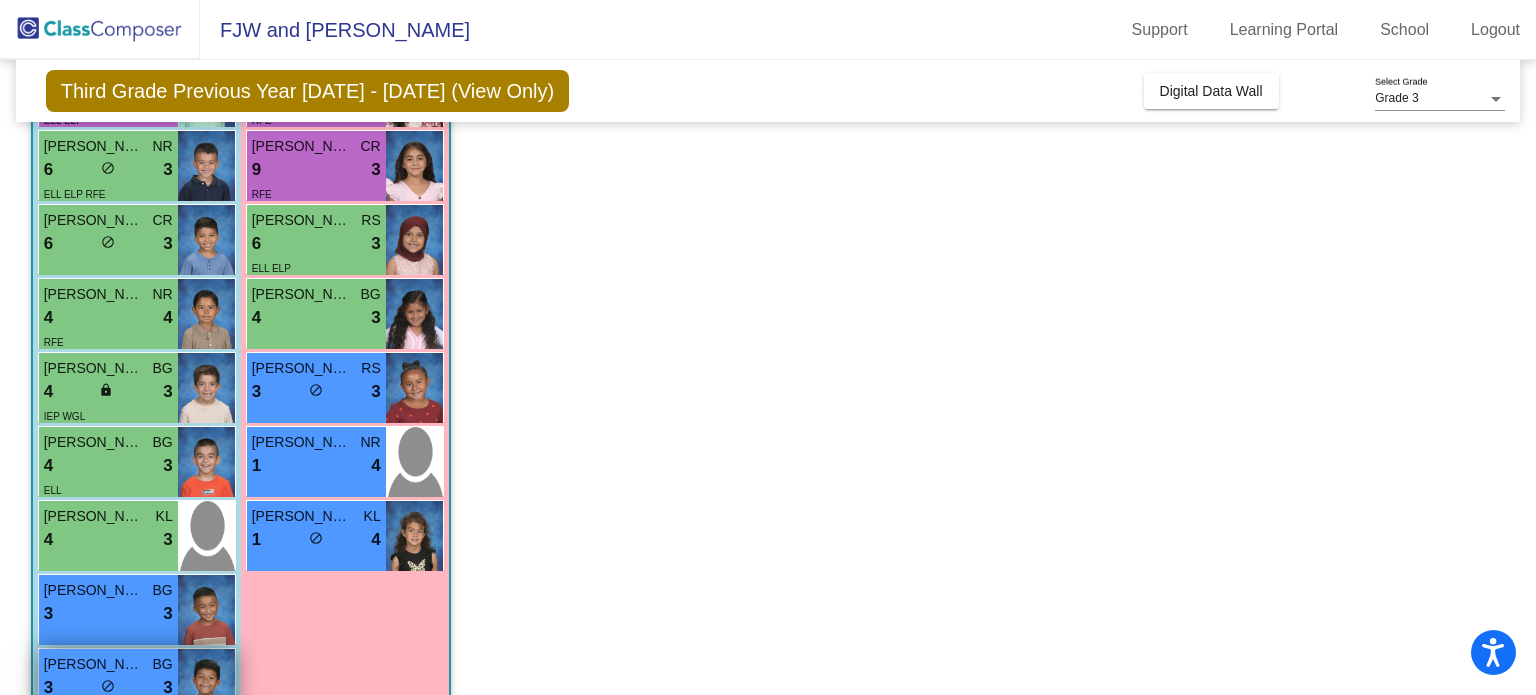 click on "[PERSON_NAME]" at bounding box center [94, 664] 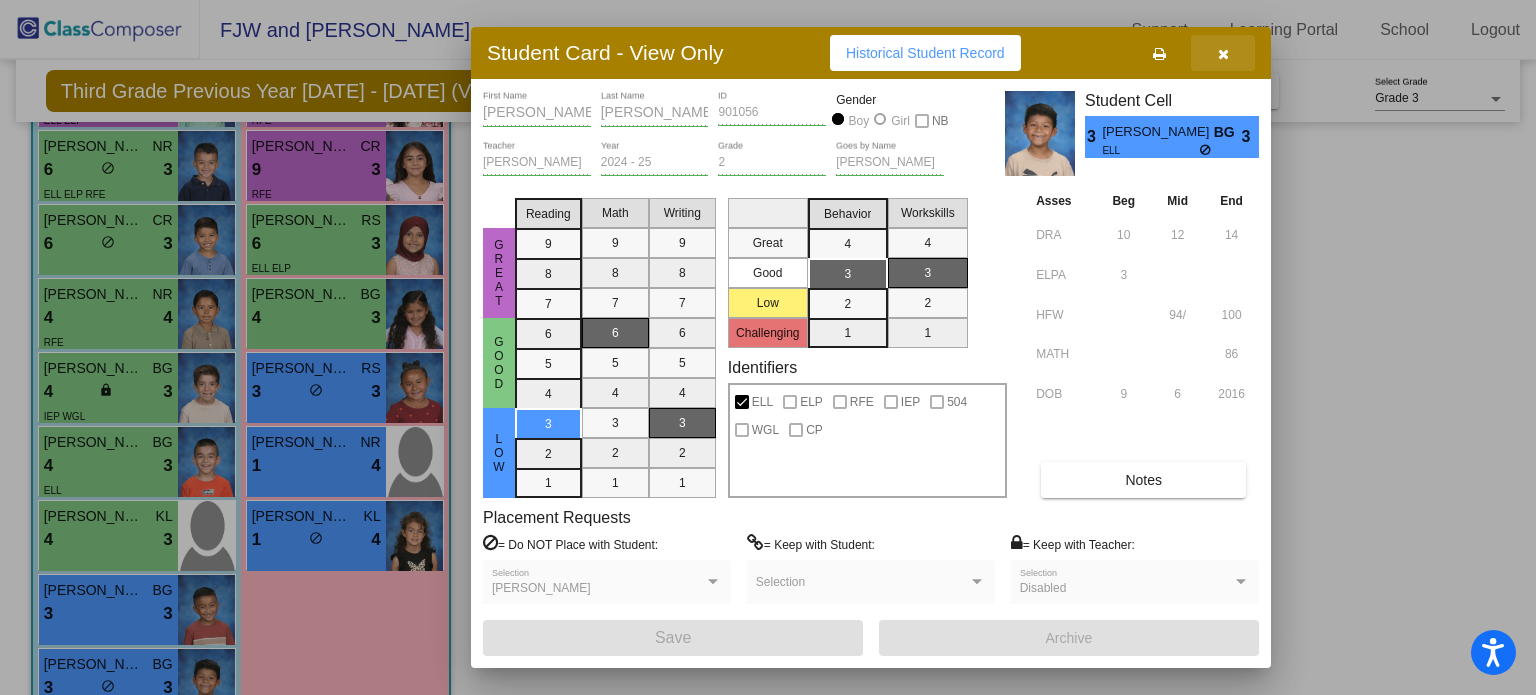 click at bounding box center [1223, 54] 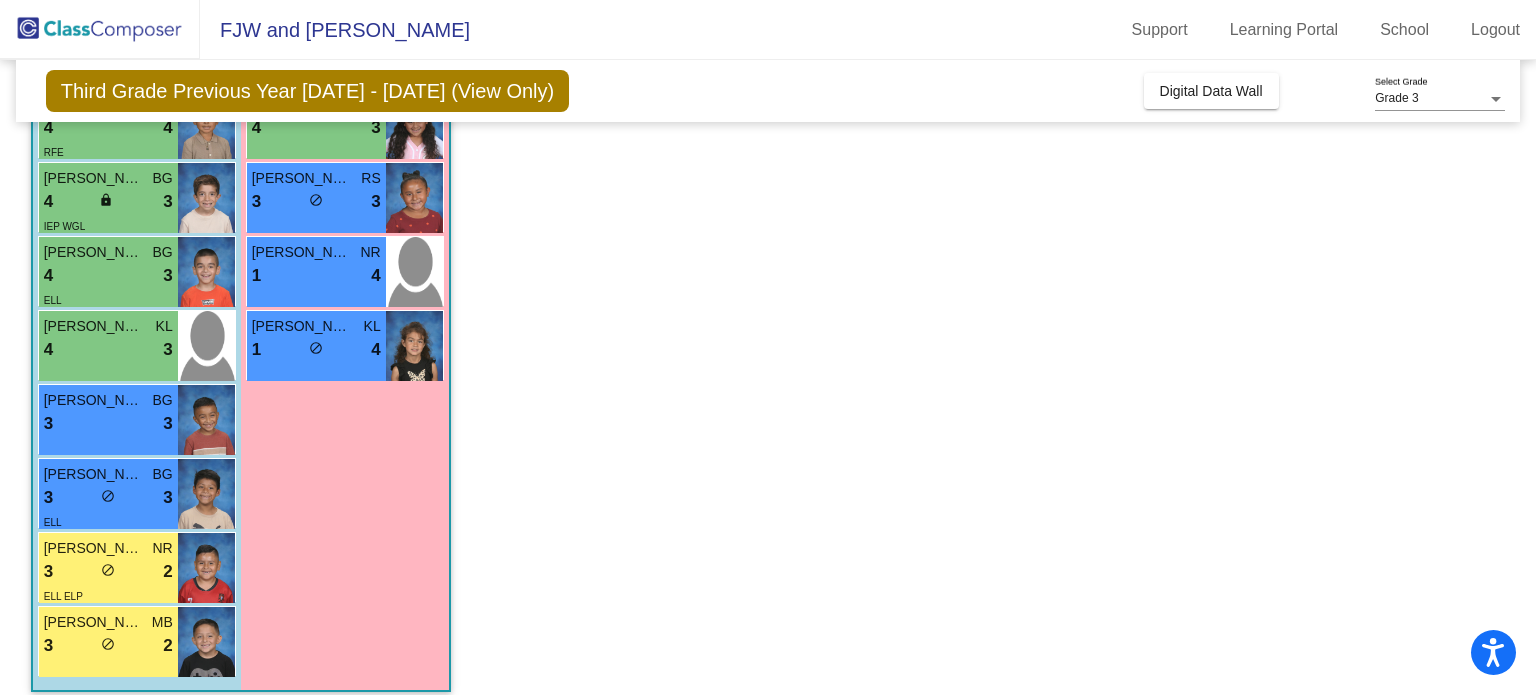 scroll, scrollTop: 617, scrollLeft: 0, axis: vertical 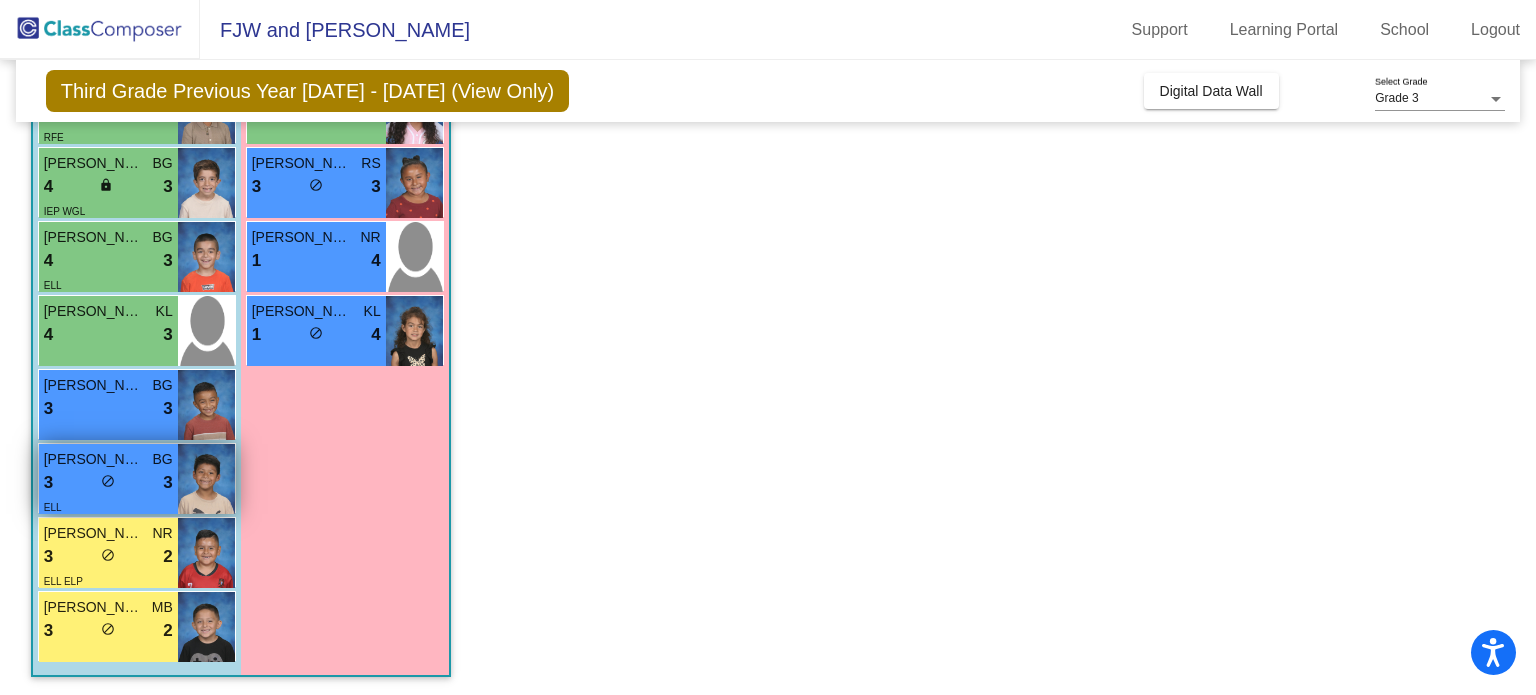 click on "[PERSON_NAME]" at bounding box center (94, 459) 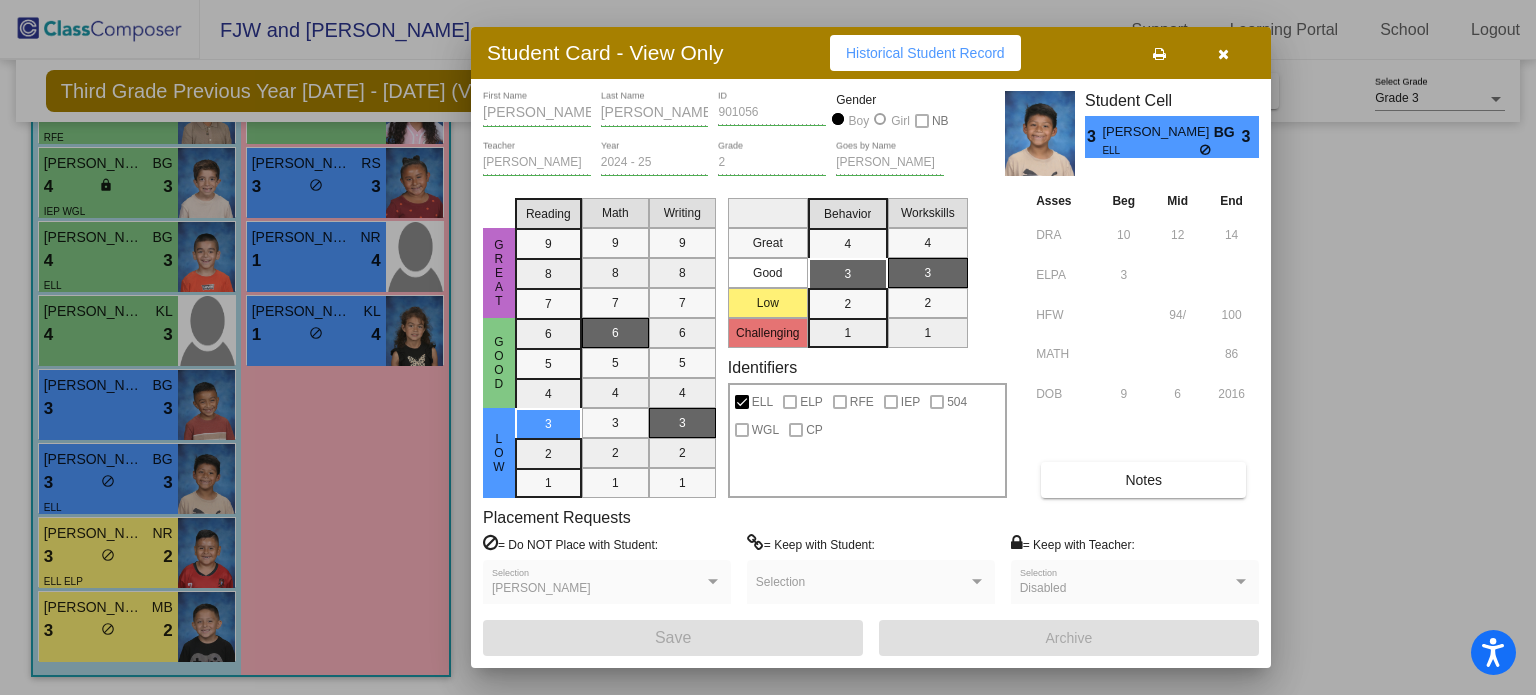 click at bounding box center (1223, 53) 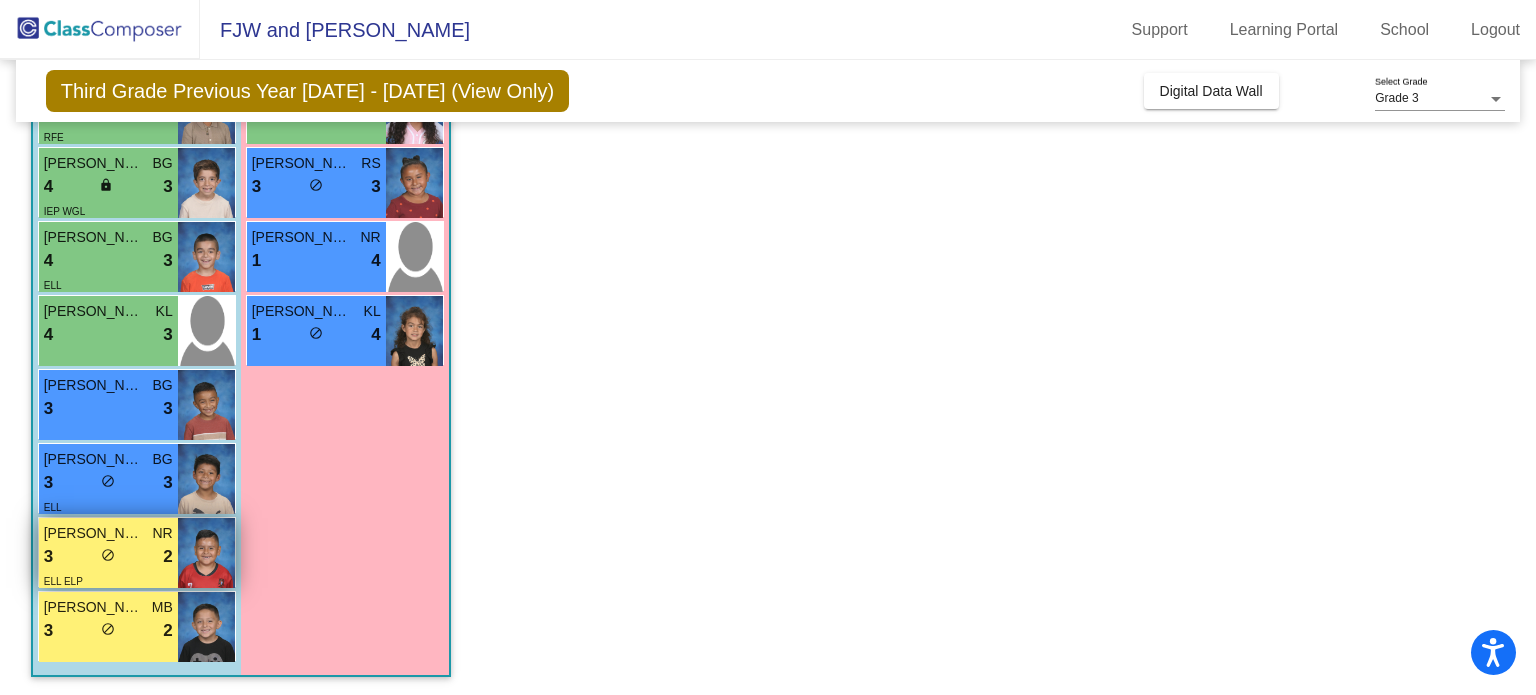 click on "3 lock do_not_disturb_alt 2" at bounding box center (108, 557) 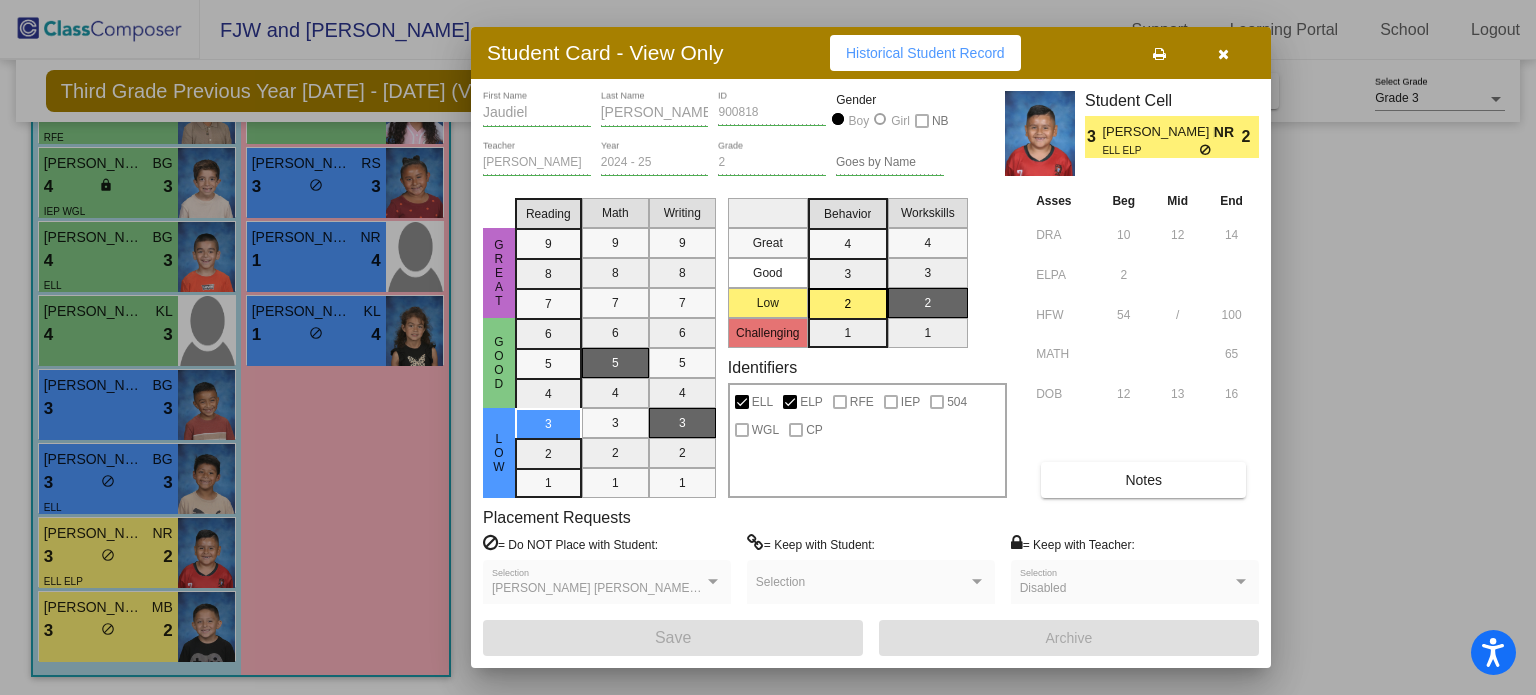 click at bounding box center (1223, 53) 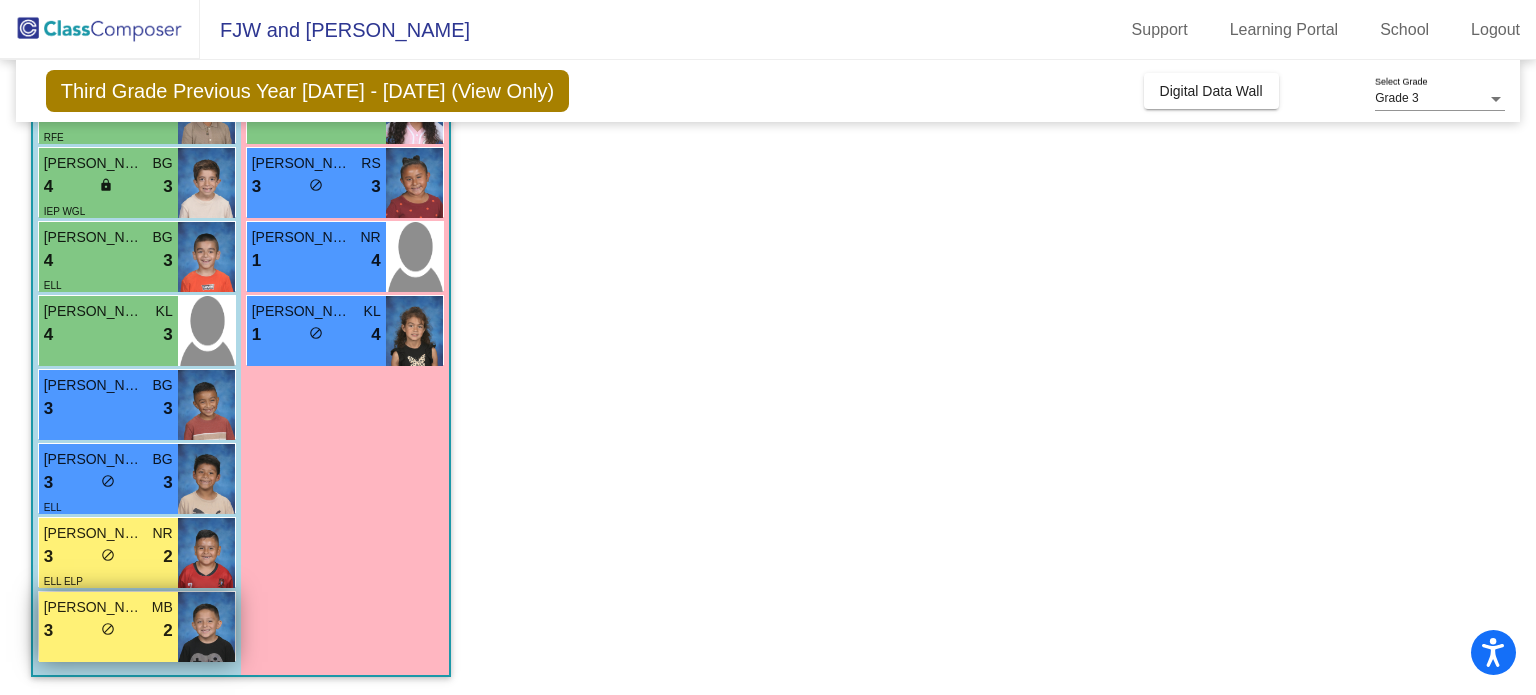click on "[PERSON_NAME] MB 3 lock do_not_disturb_alt 2" at bounding box center [108, 627] 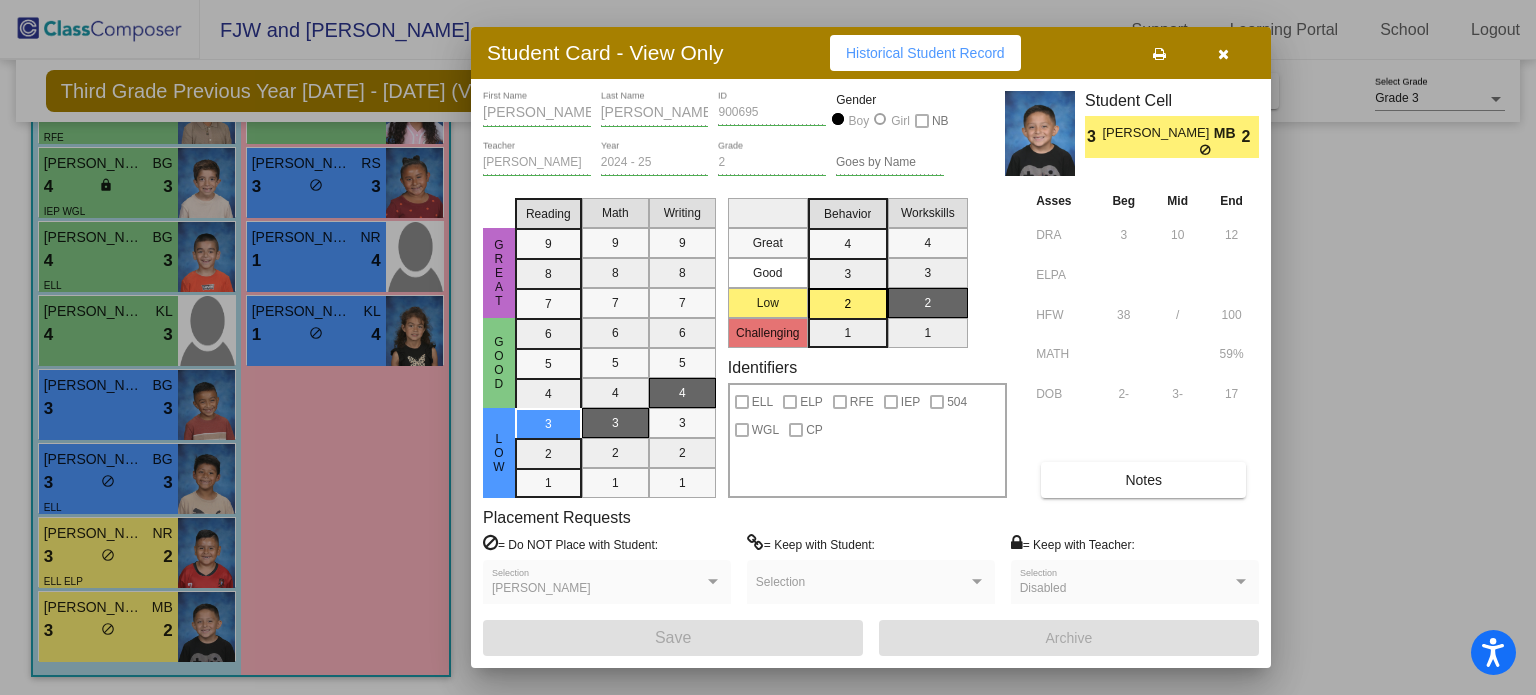 click at bounding box center (1223, 53) 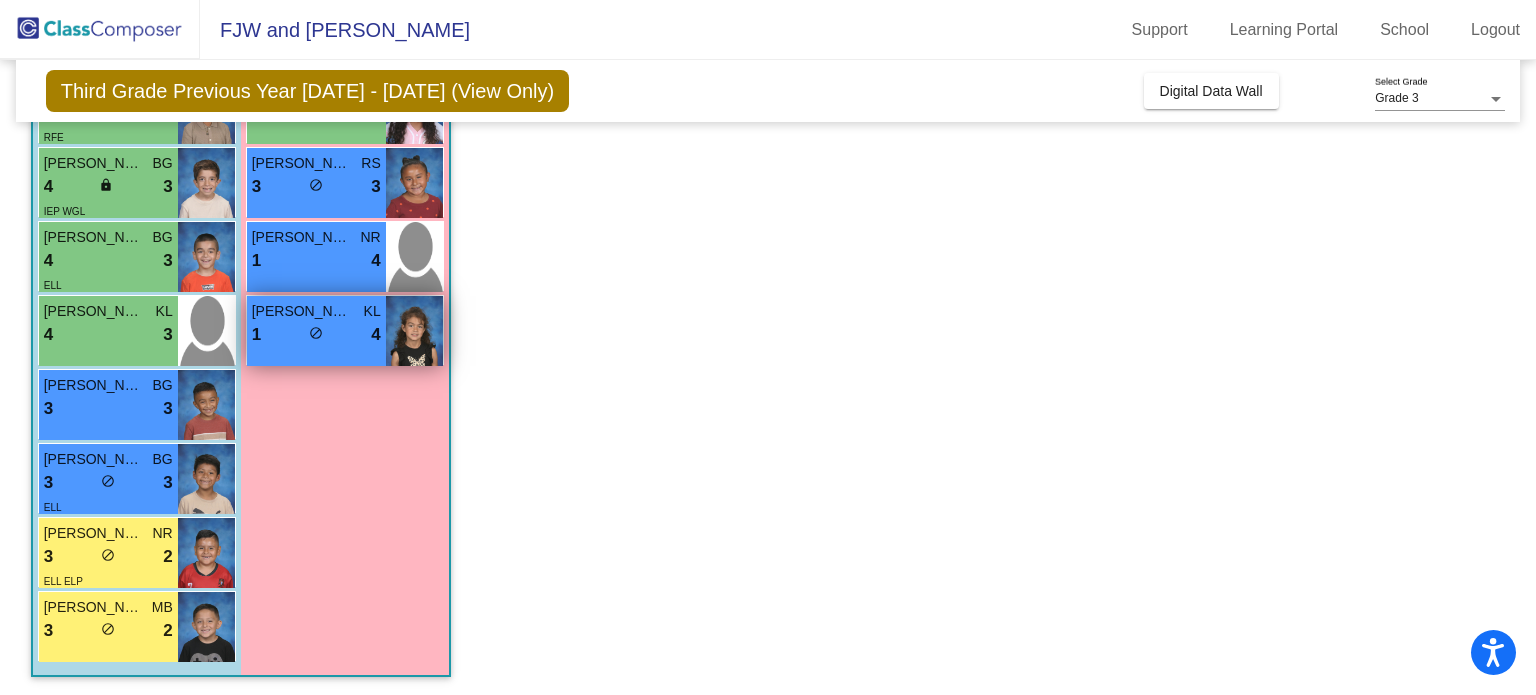 click at bounding box center (414, 331) 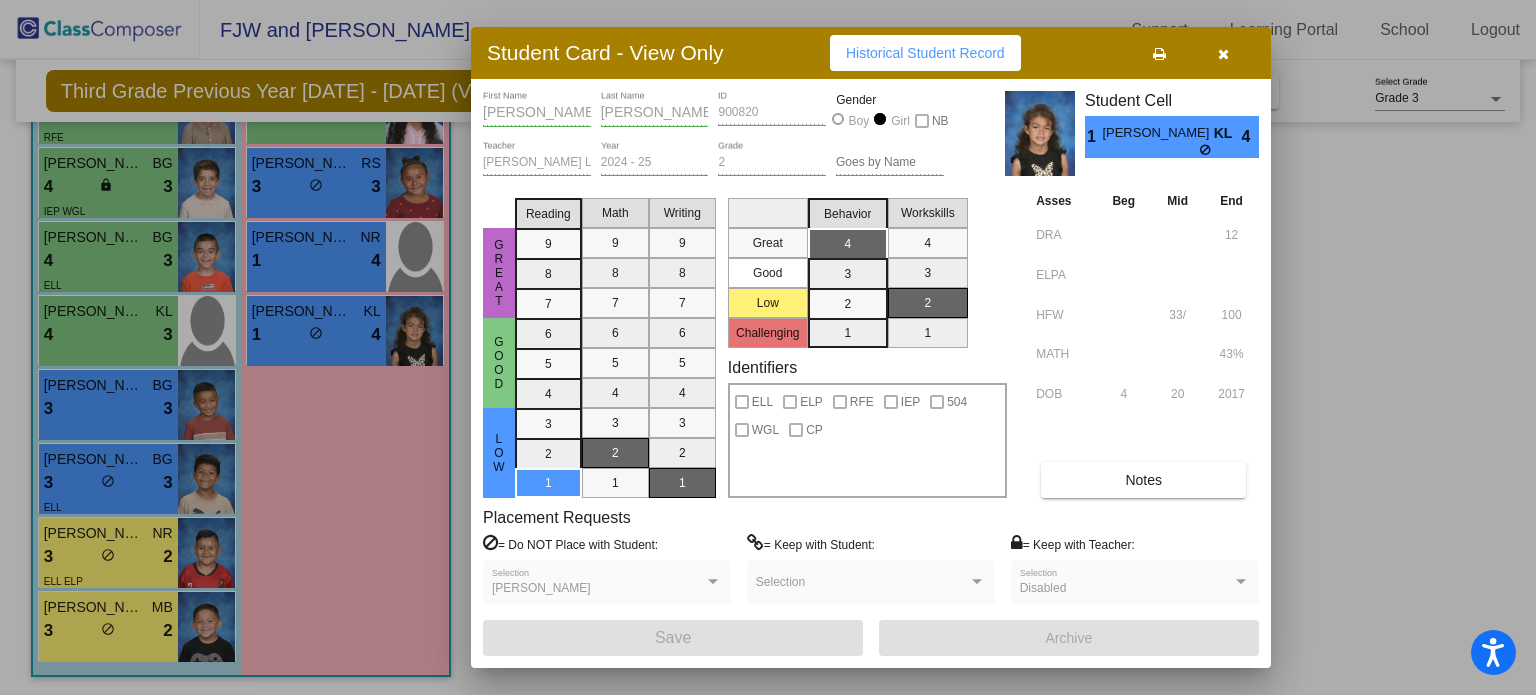 click at bounding box center [1223, 54] 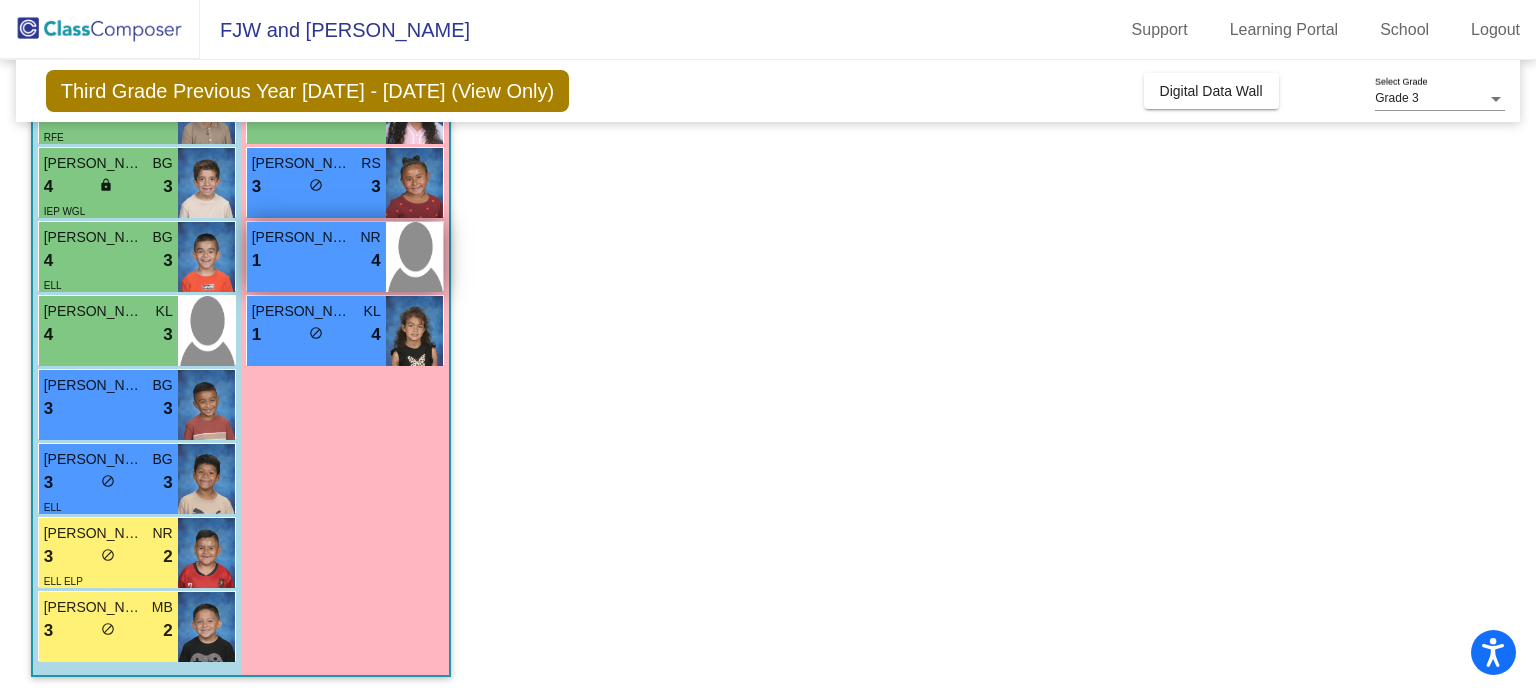 click on "[PERSON_NAME] NR" at bounding box center [316, 237] 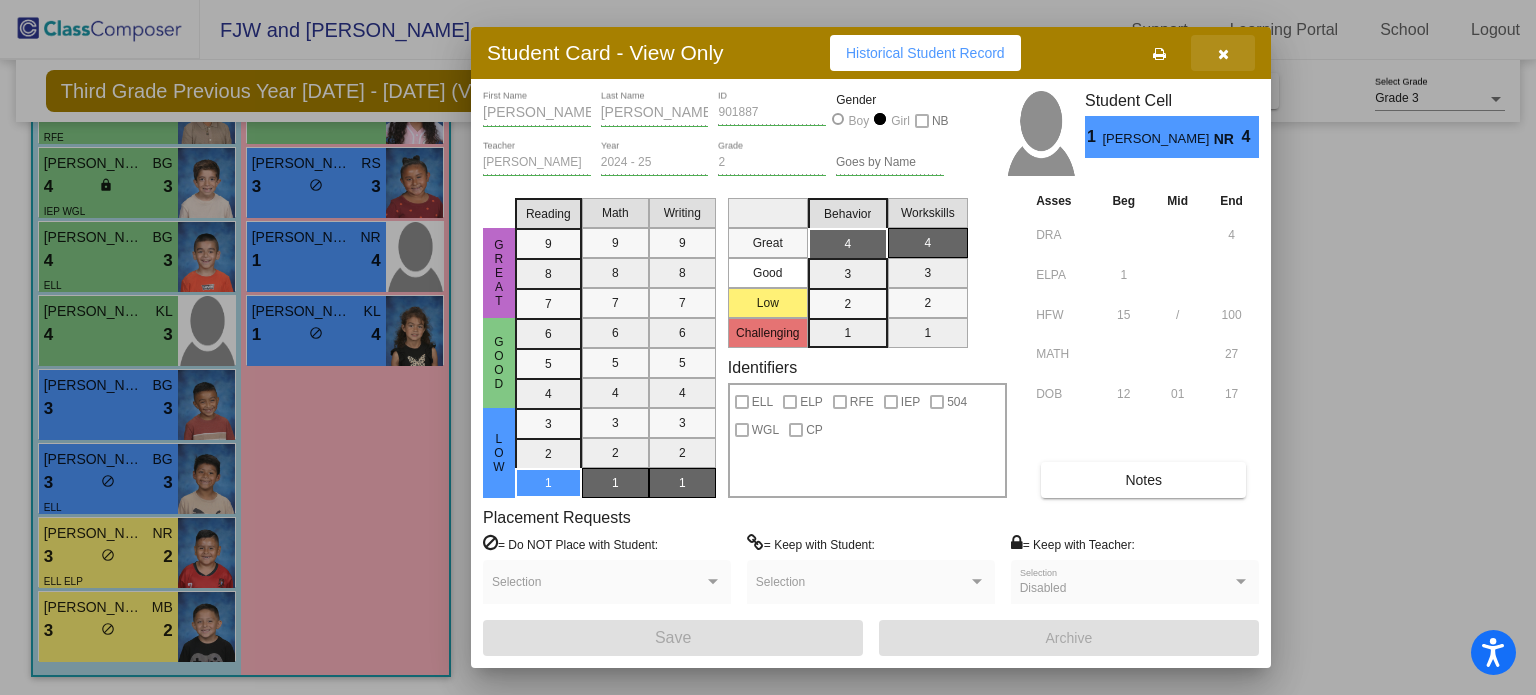 click at bounding box center (1223, 54) 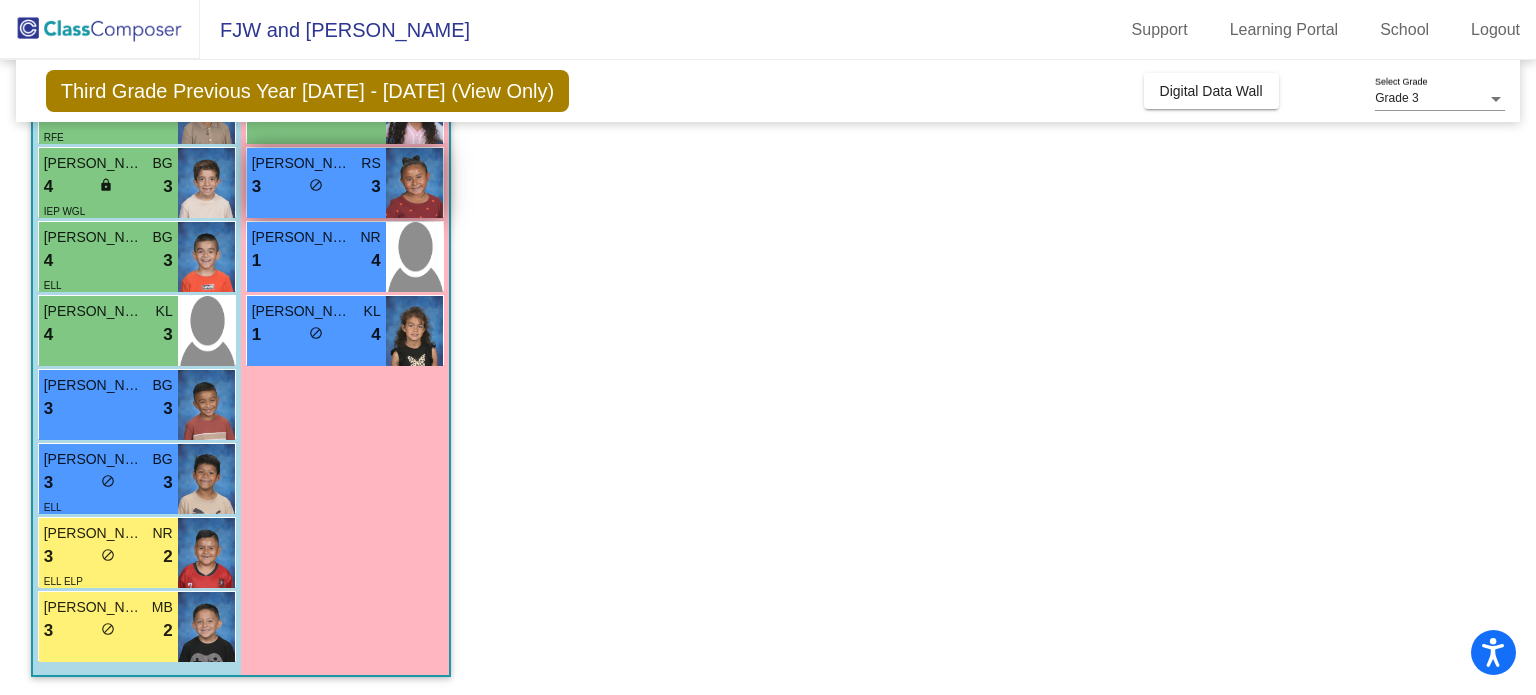 click on "3 lock do_not_disturb_alt 3" at bounding box center [316, 187] 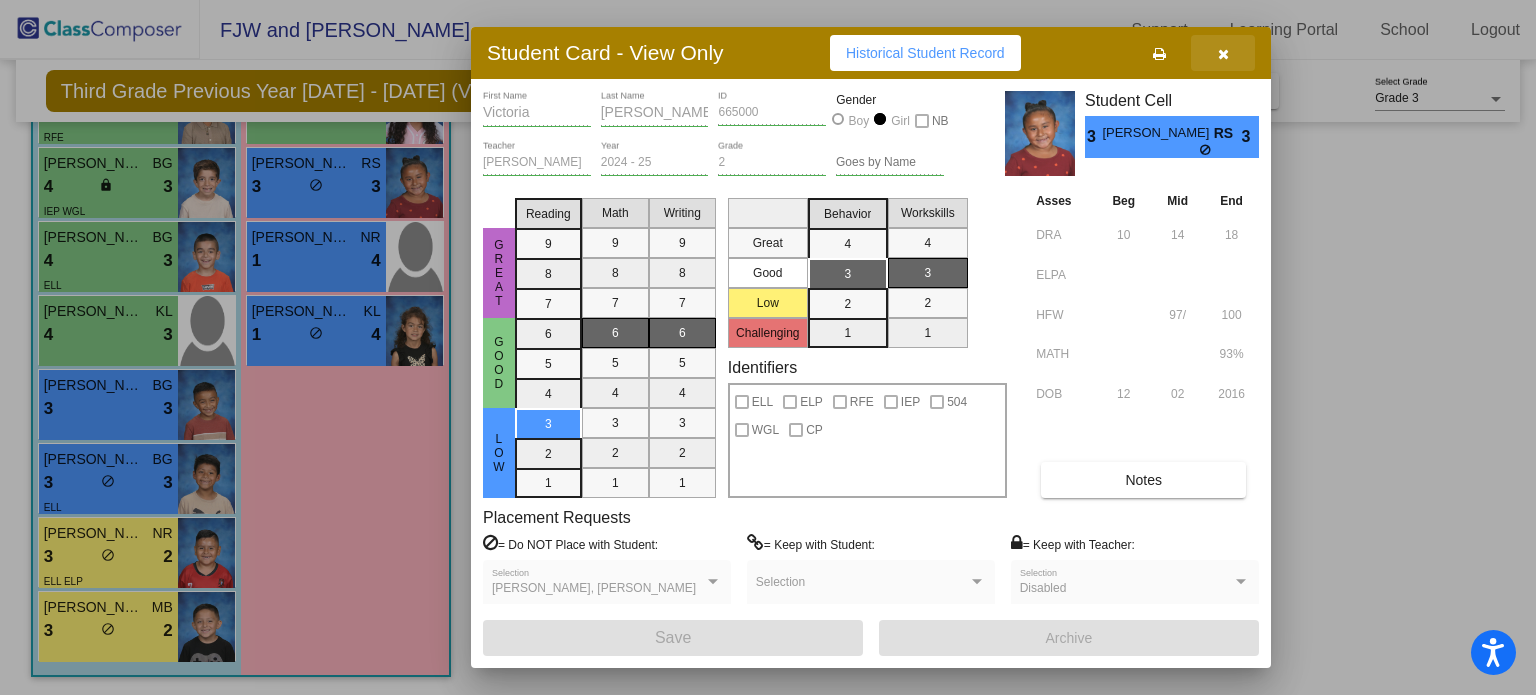 click at bounding box center [1223, 53] 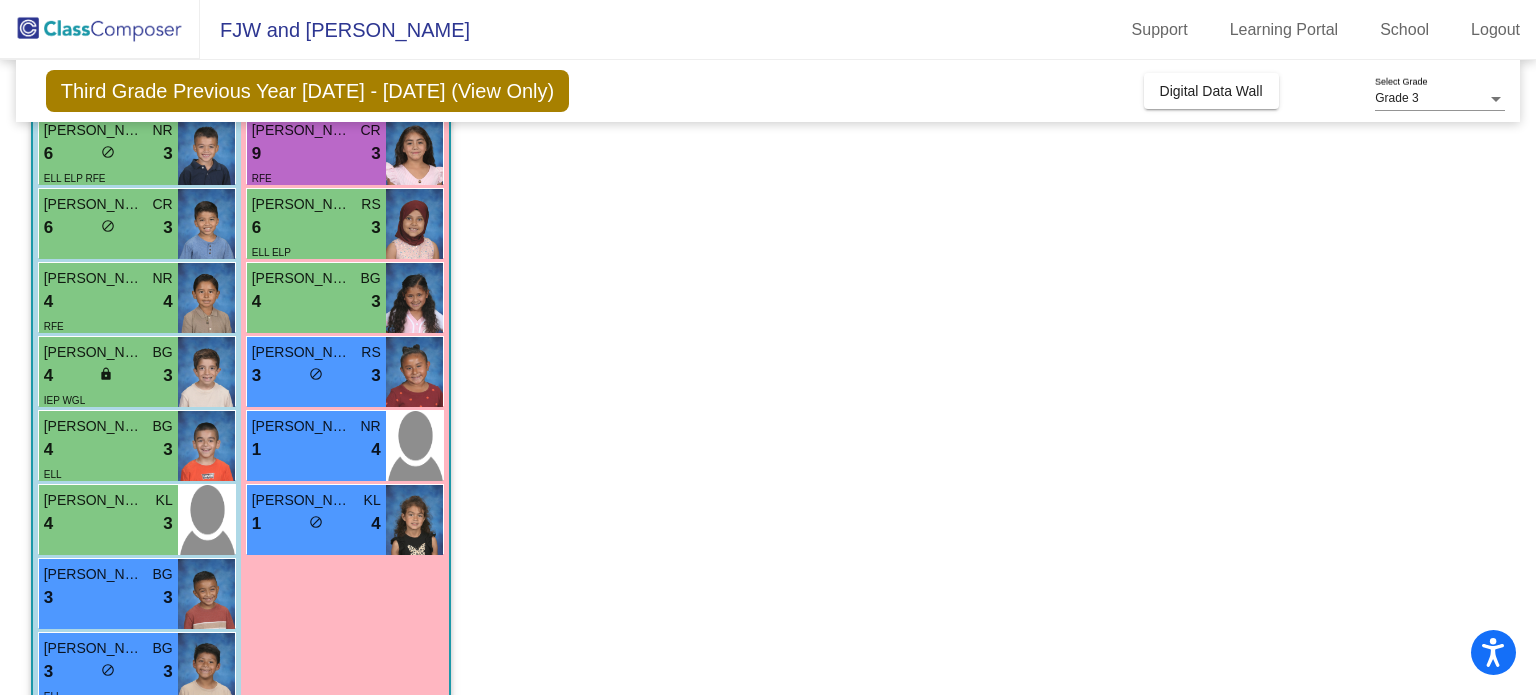 scroll, scrollTop: 424, scrollLeft: 0, axis: vertical 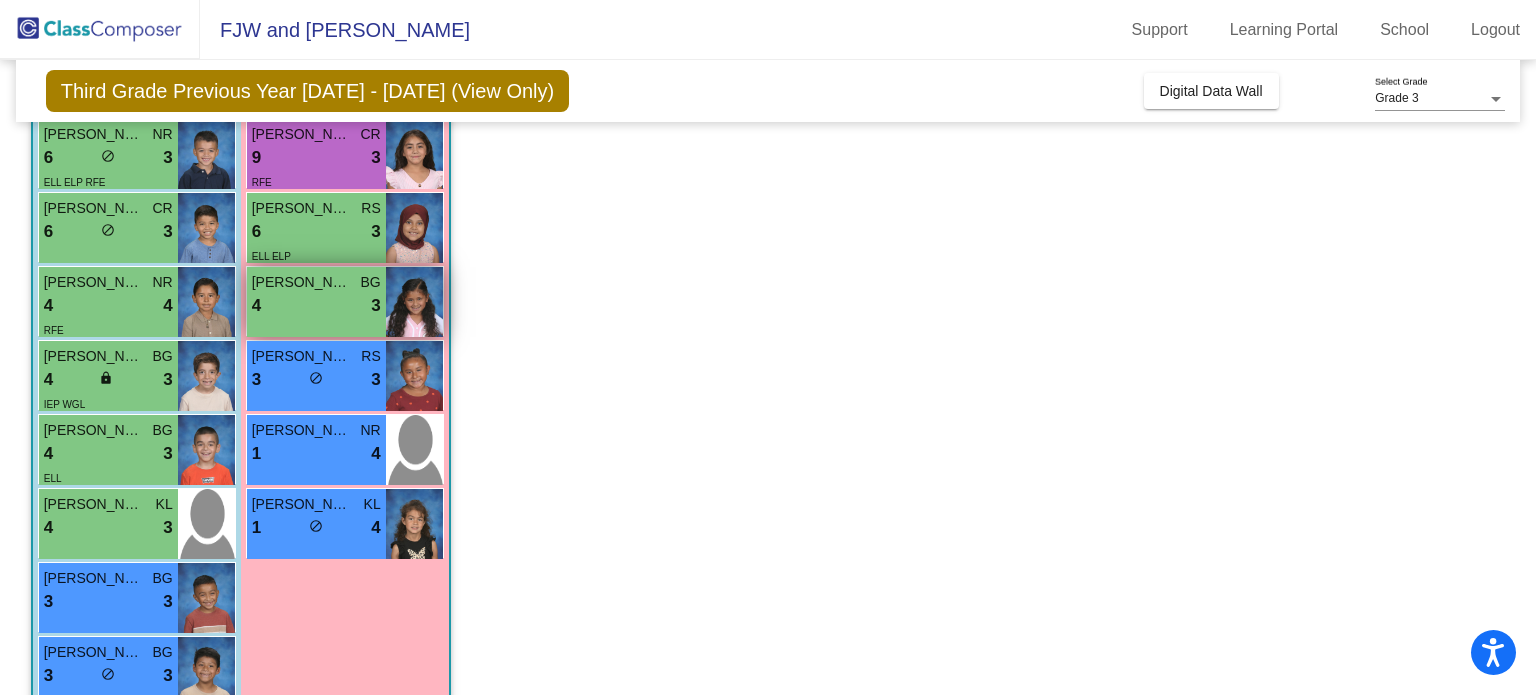 click at bounding box center [414, 302] 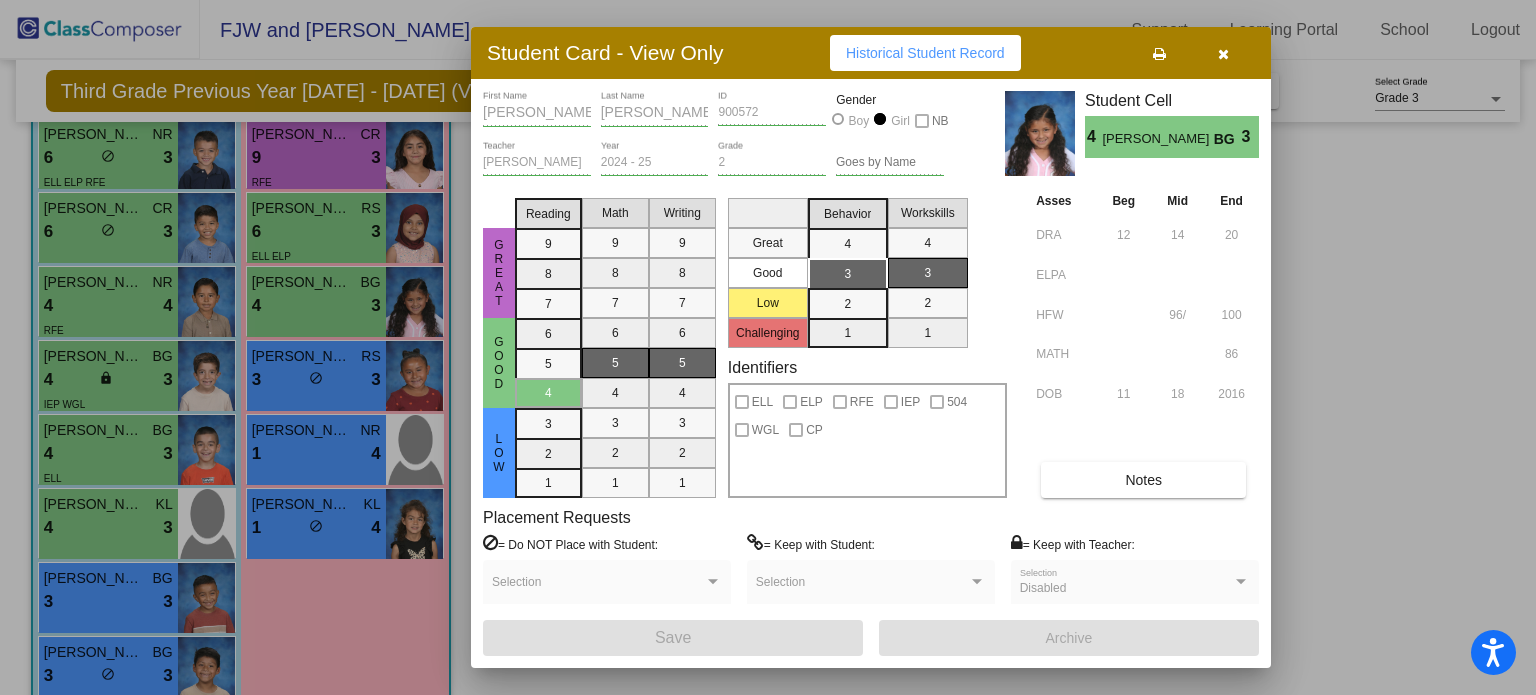 click at bounding box center [1223, 53] 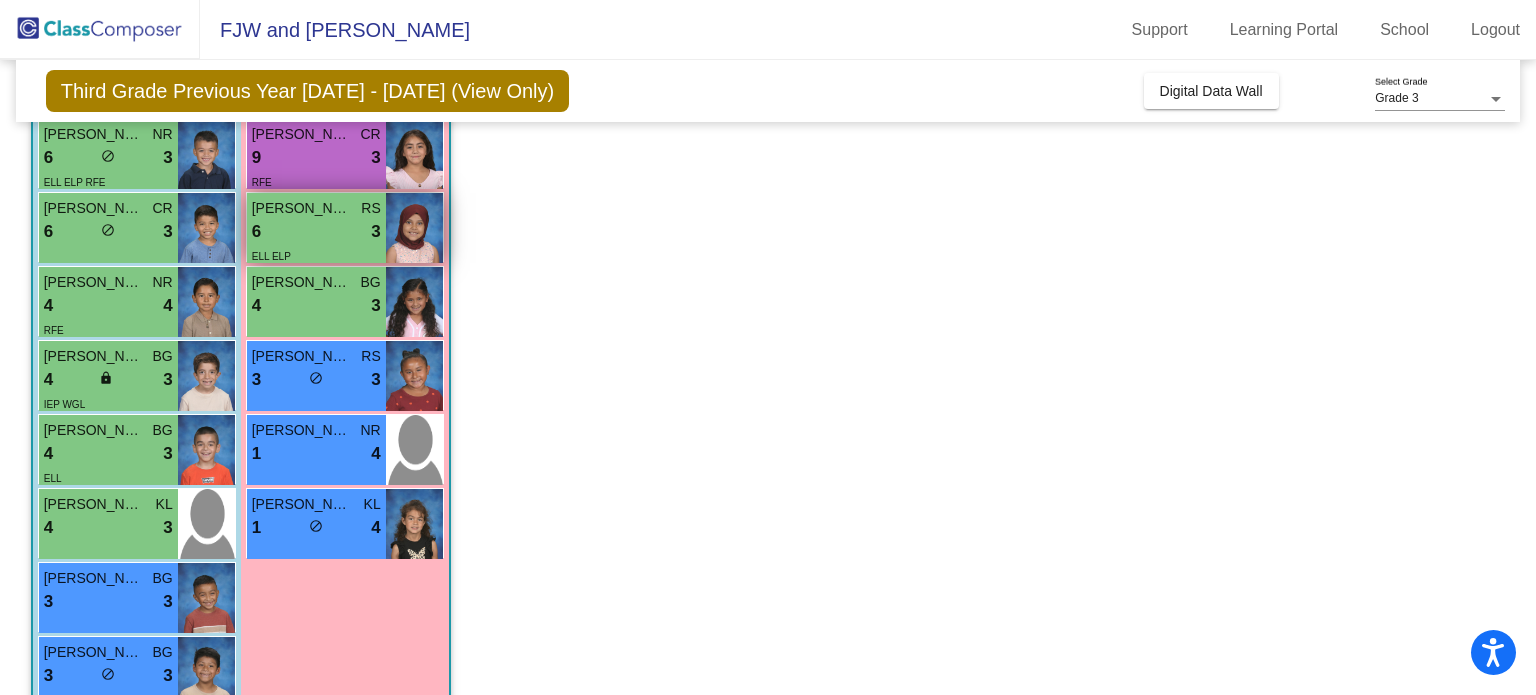 click at bounding box center (414, 228) 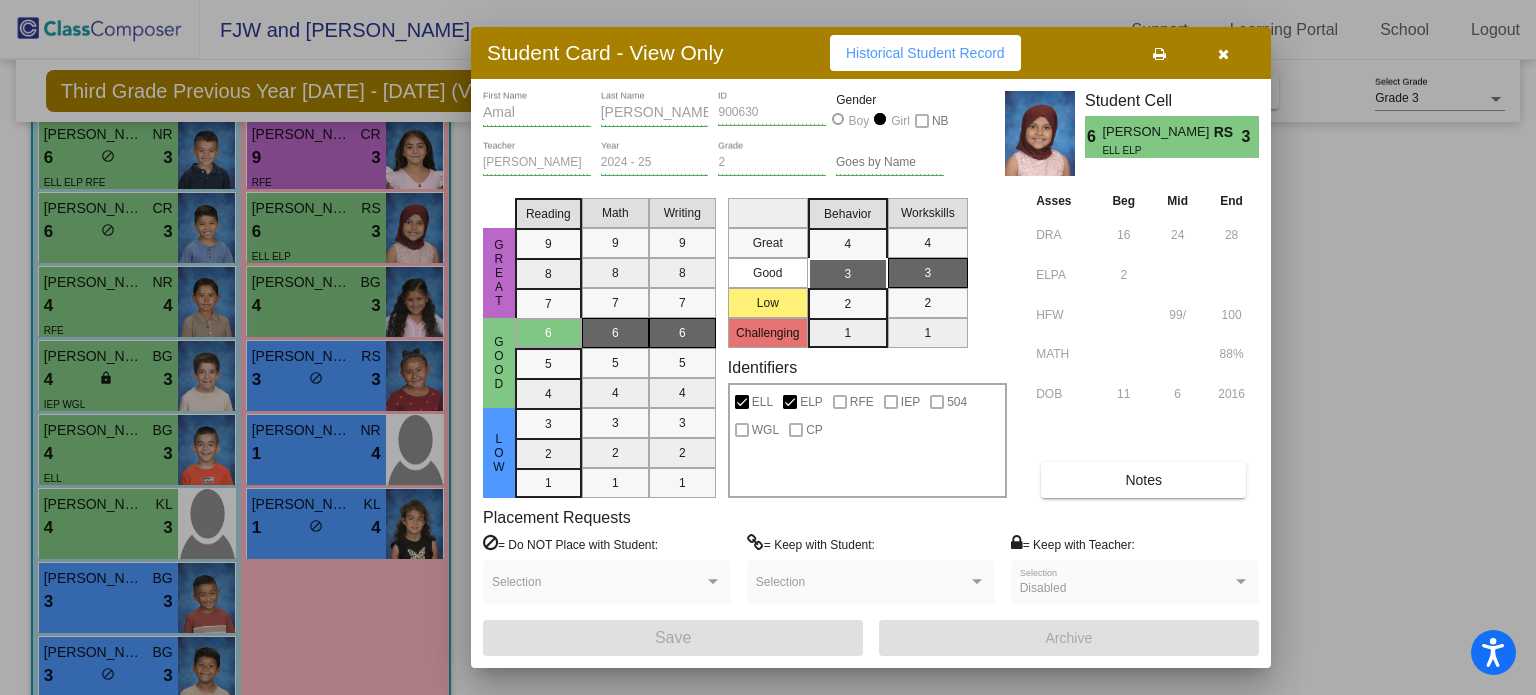 click at bounding box center (1223, 53) 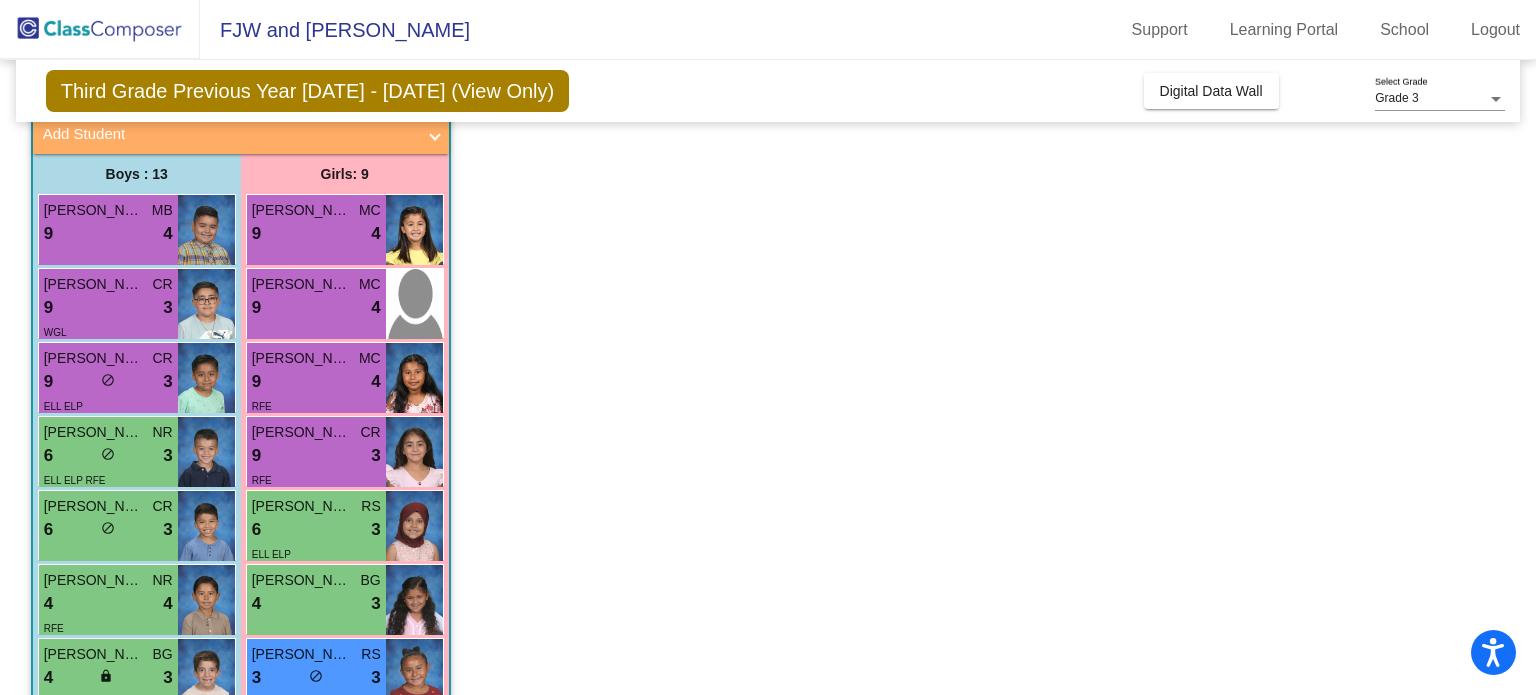 scroll, scrollTop: 105, scrollLeft: 0, axis: vertical 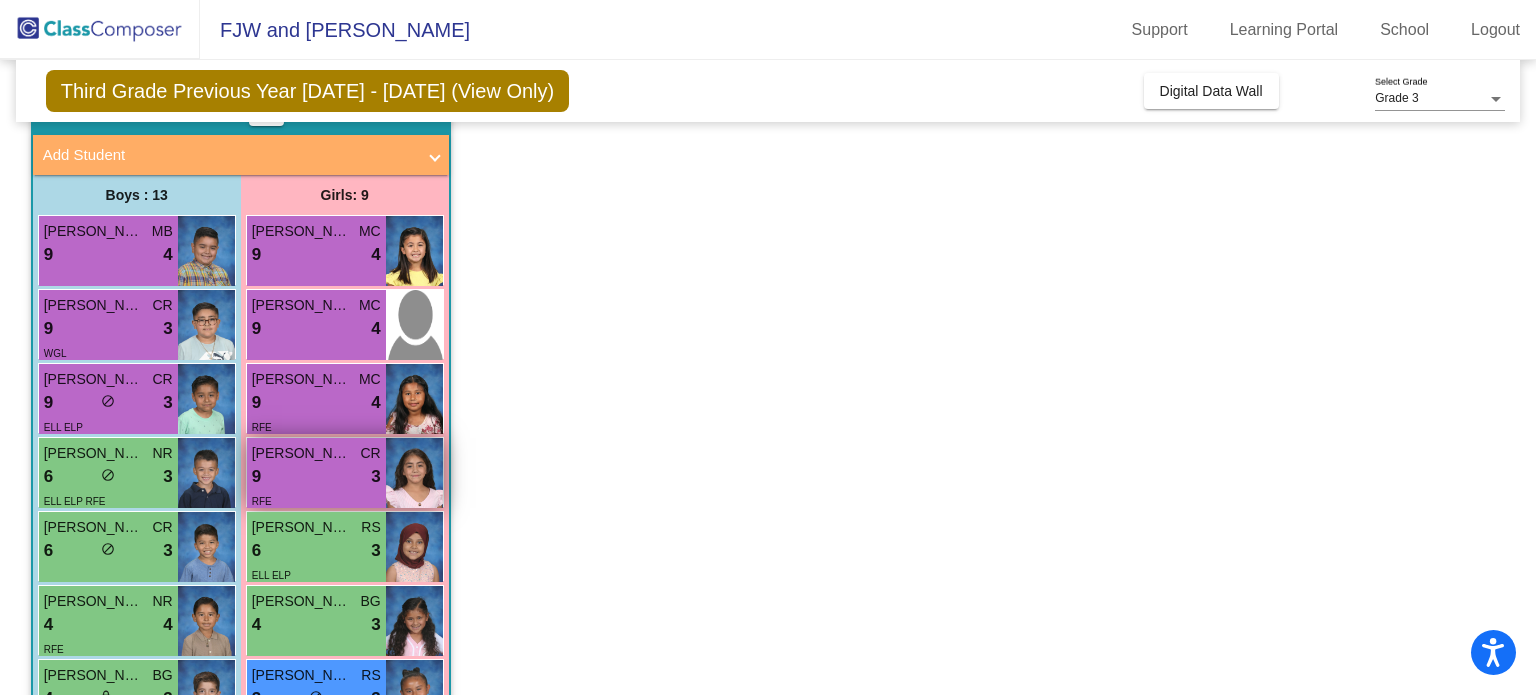 click on "9 lock do_not_disturb_alt 3" at bounding box center (316, 477) 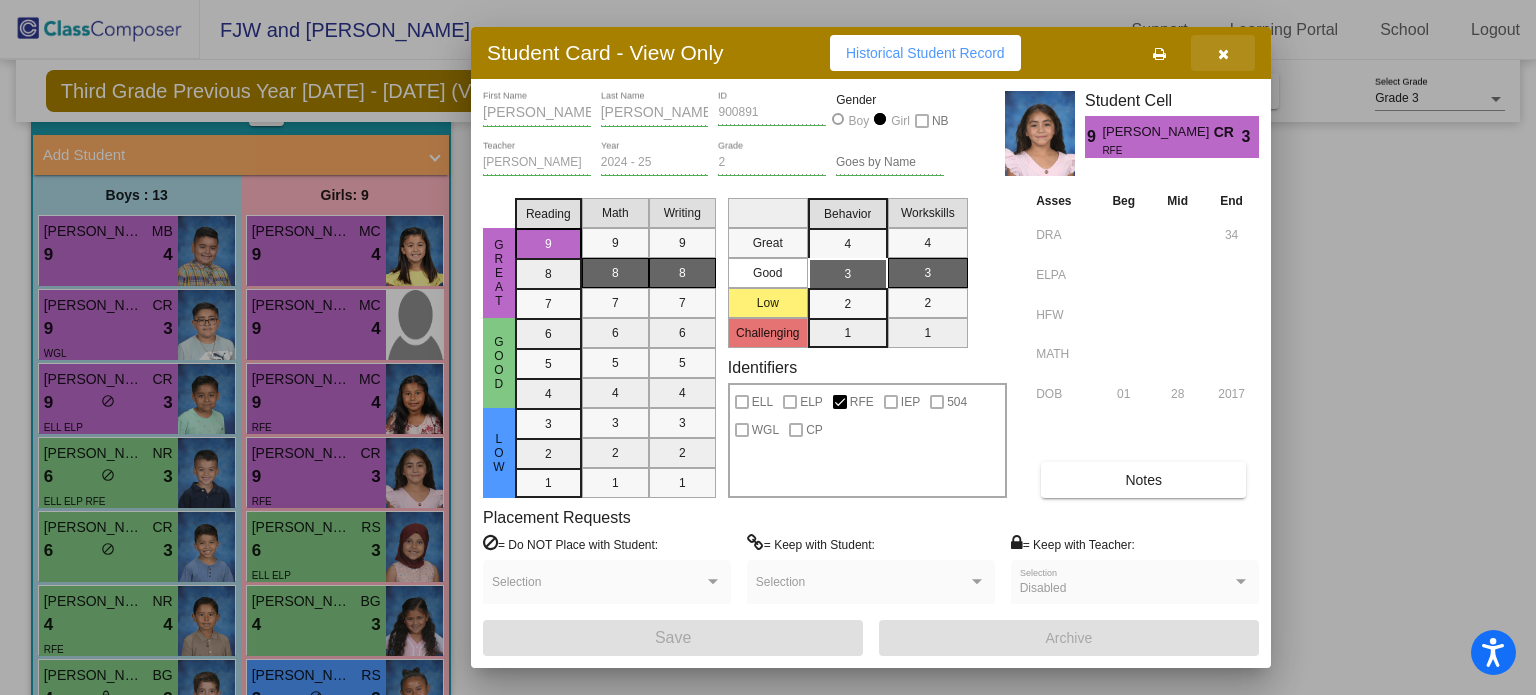 click at bounding box center [1223, 54] 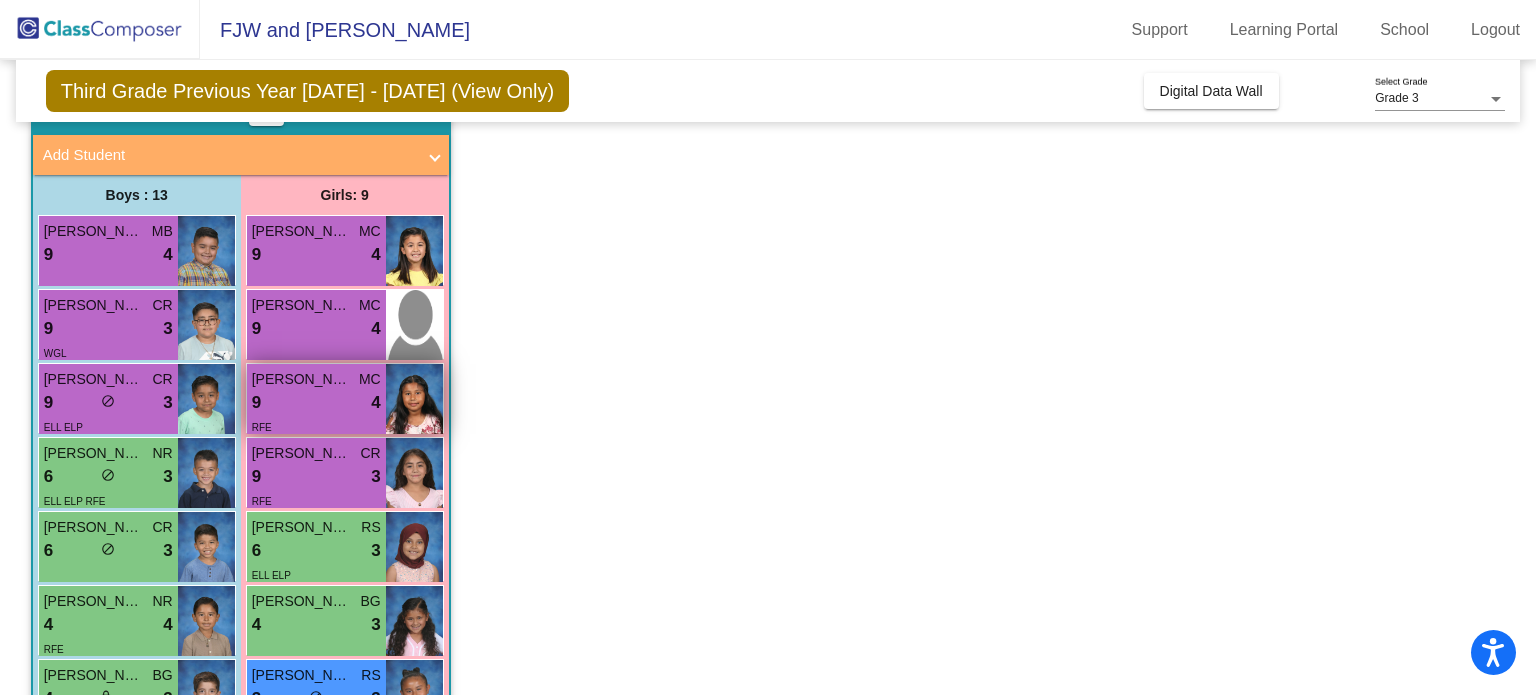 click on "[PERSON_NAME]" at bounding box center [302, 379] 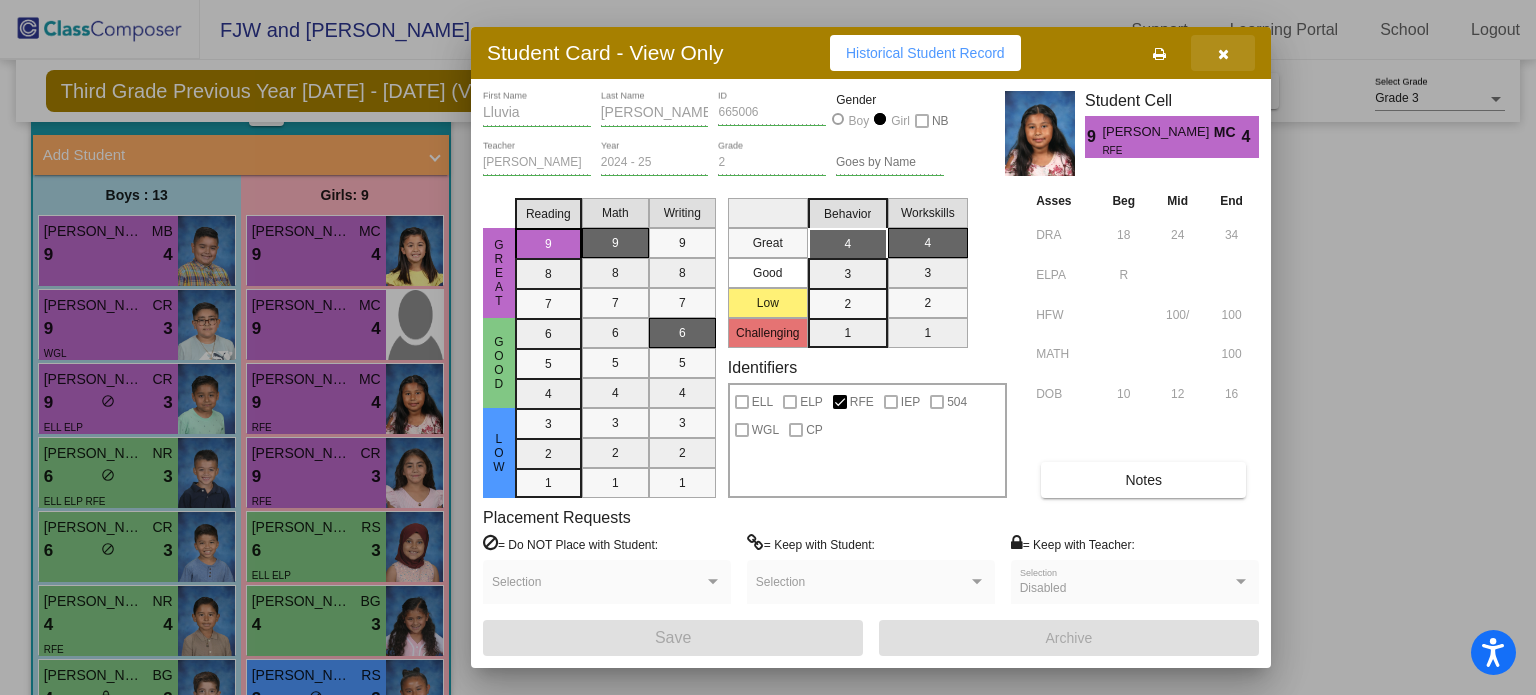 click at bounding box center (1223, 54) 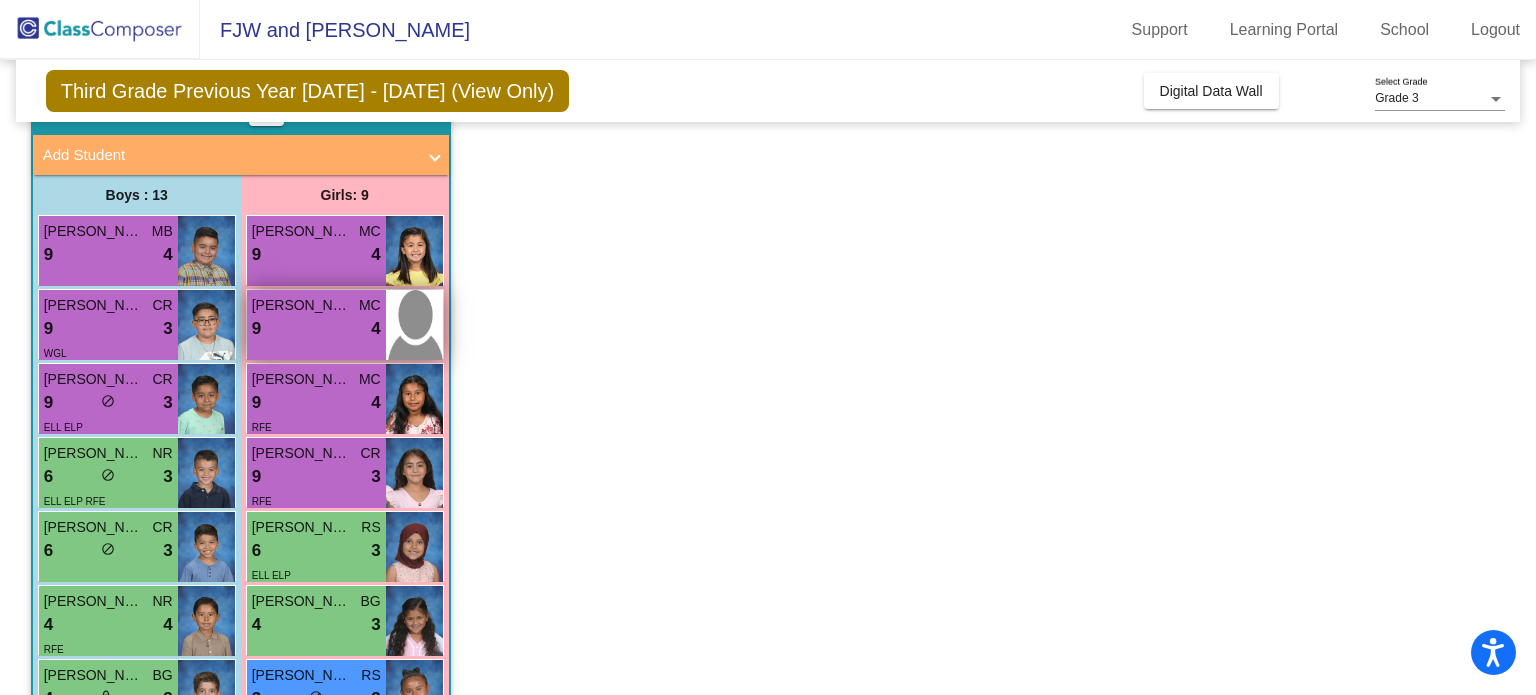 click on "MC" at bounding box center [370, 305] 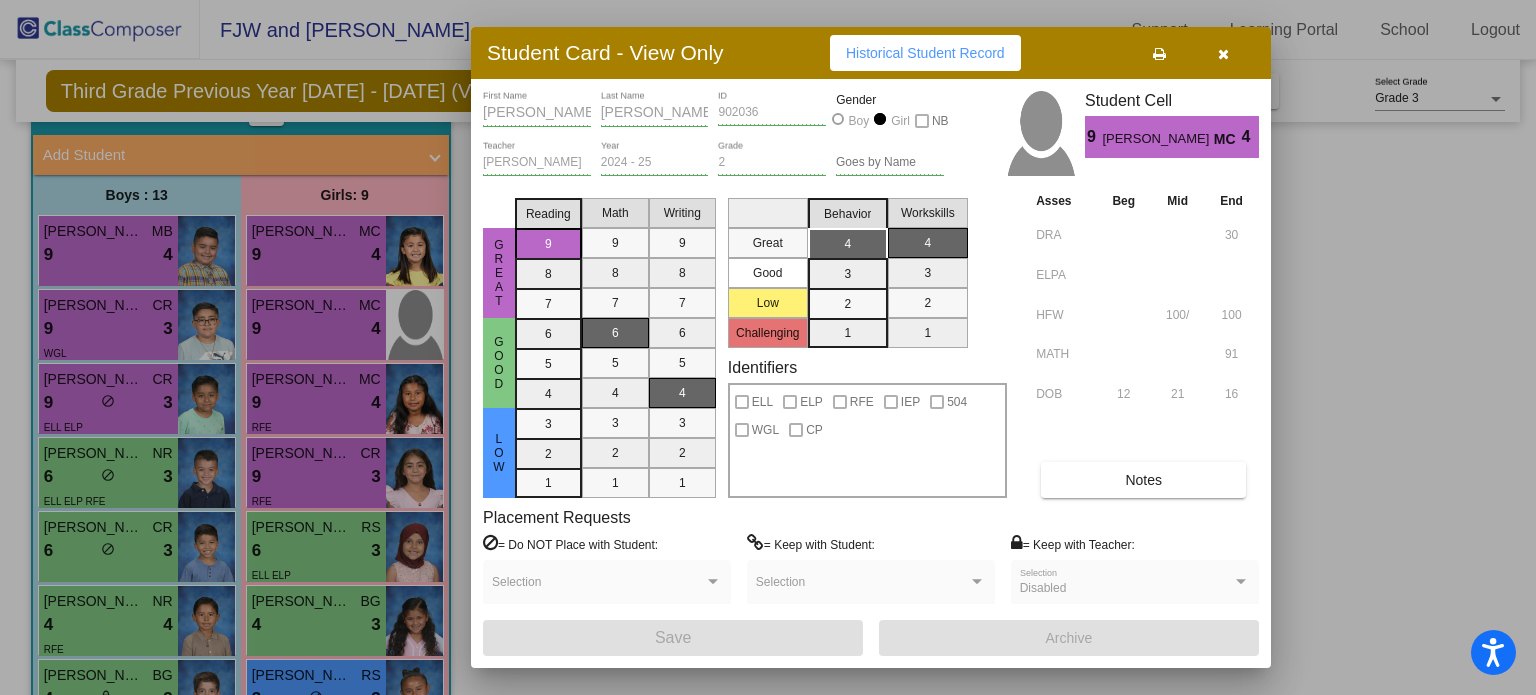 click at bounding box center (1223, 53) 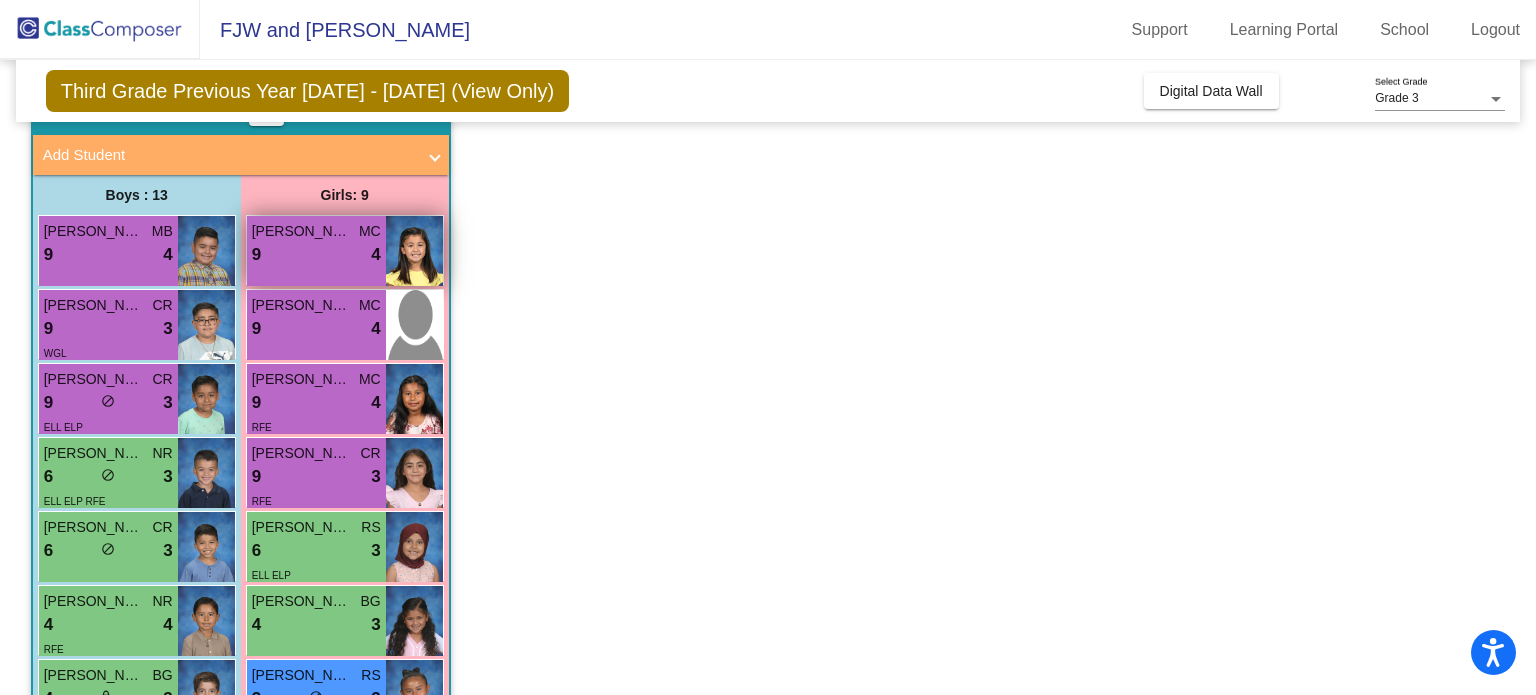 click on "9 lock do_not_disturb_alt 4" at bounding box center (316, 255) 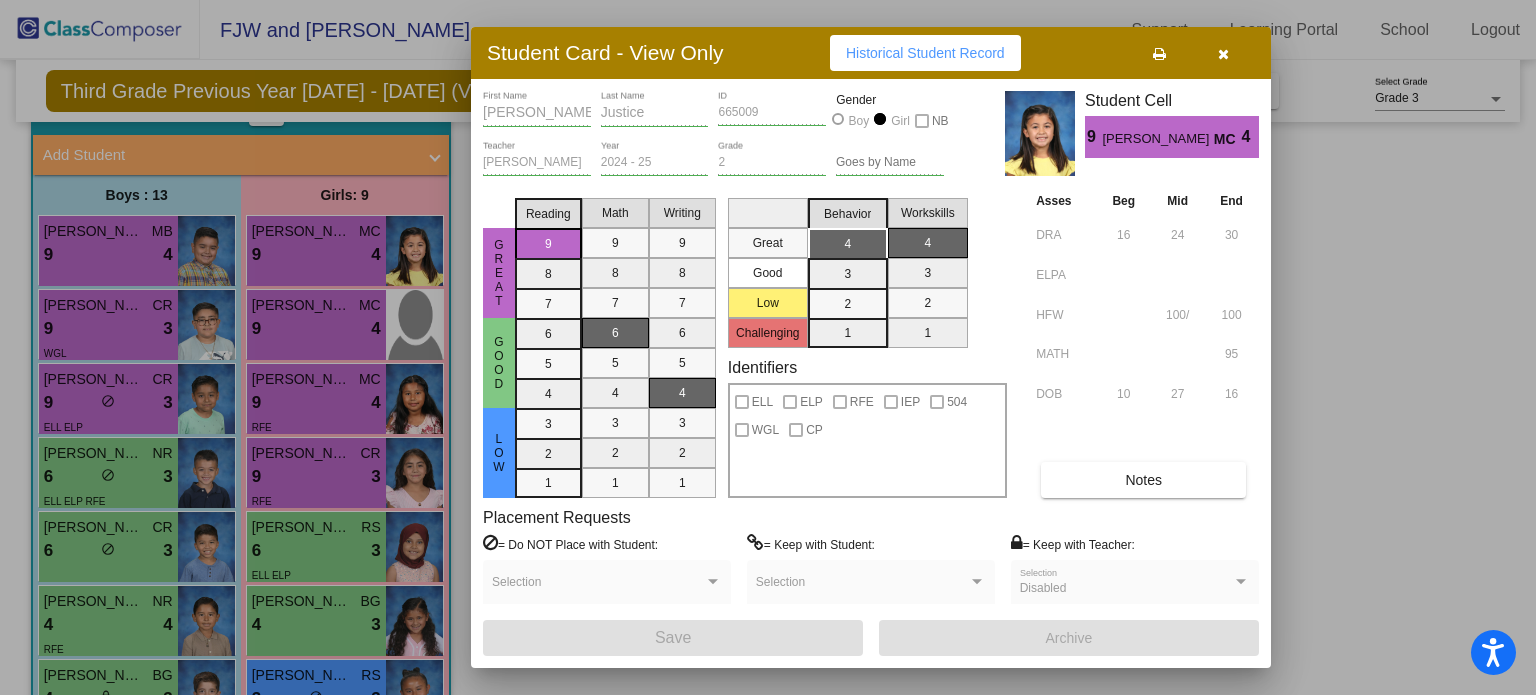 click at bounding box center [1223, 53] 